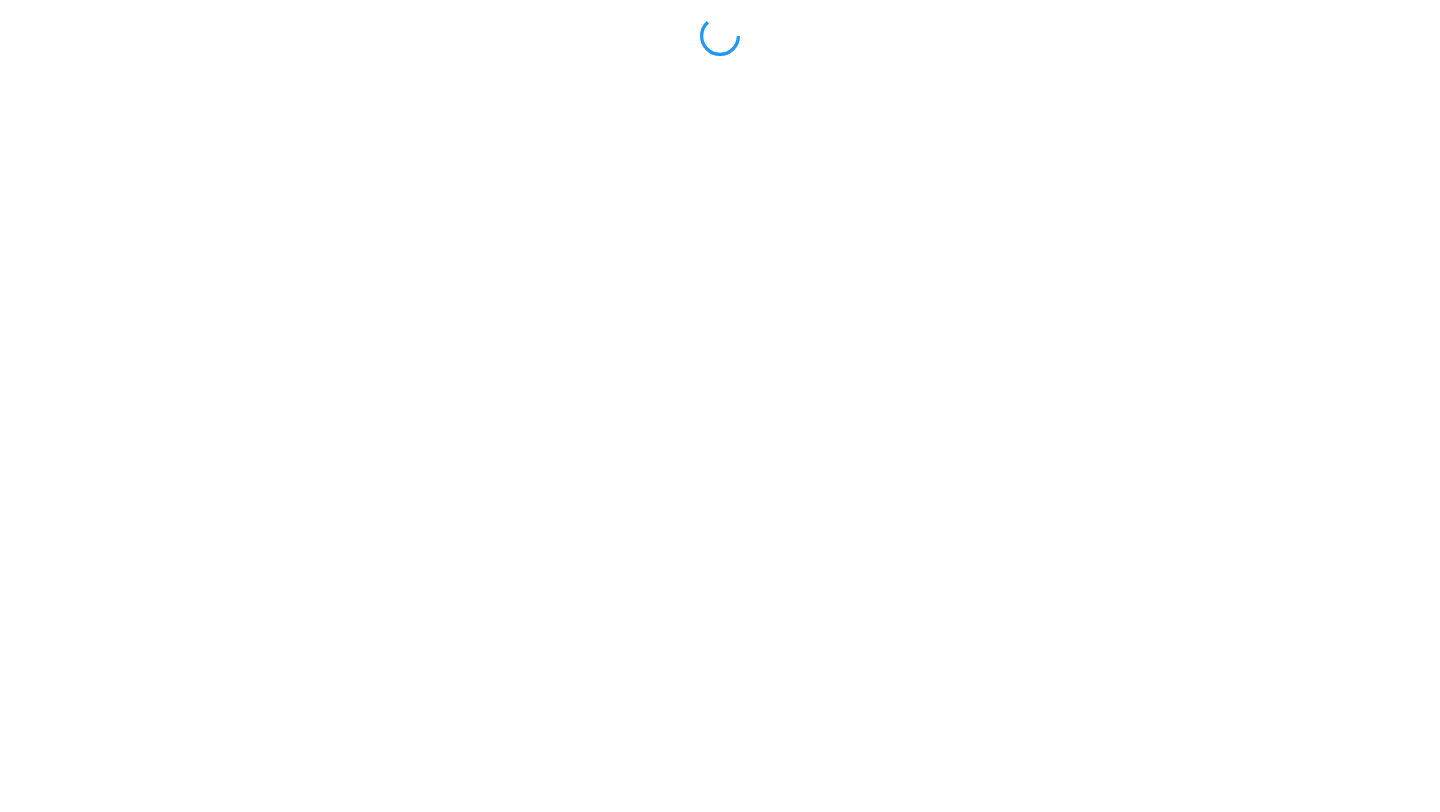 scroll, scrollTop: 0, scrollLeft: 0, axis: both 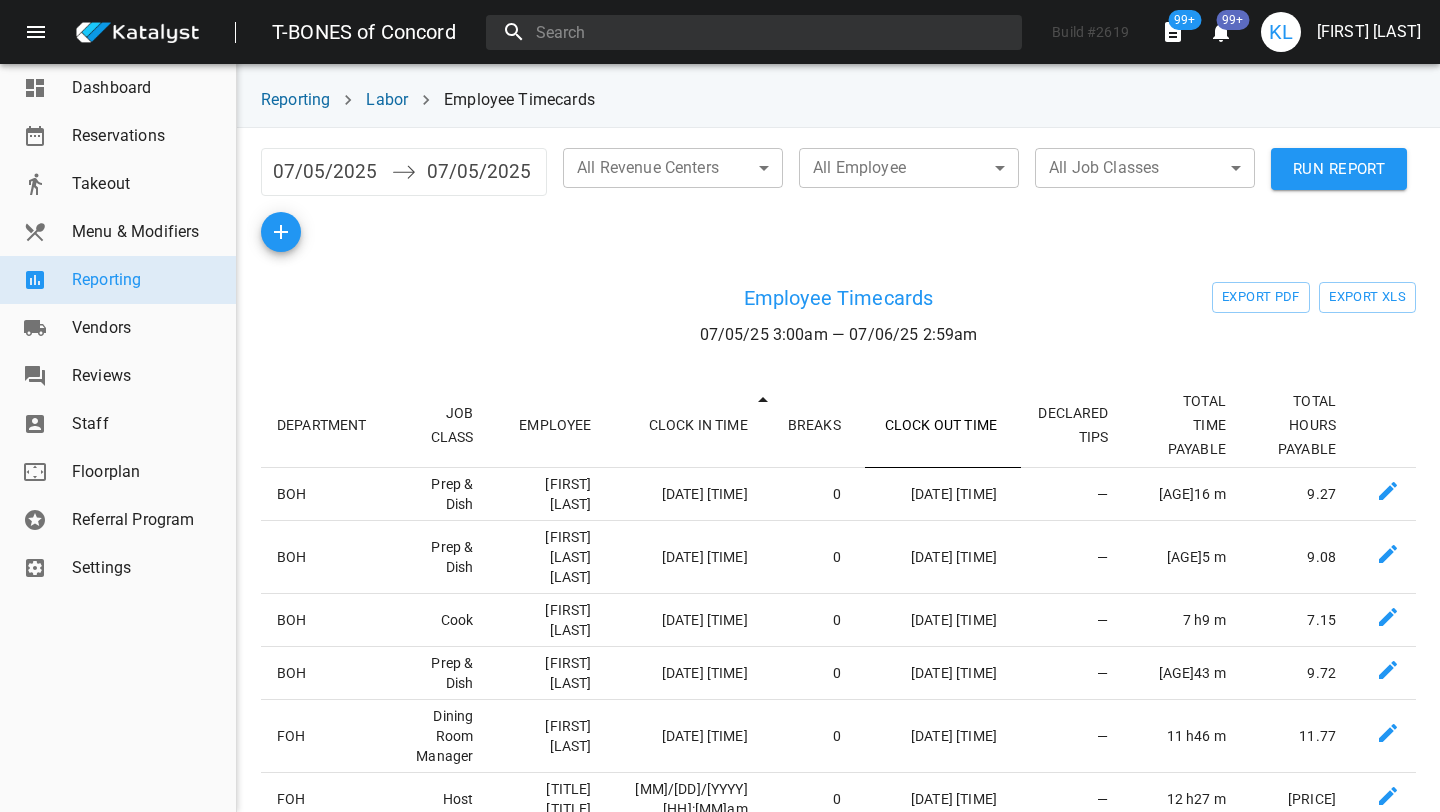 click on "CLOCK OUT TIME" at bounding box center (943, 425) 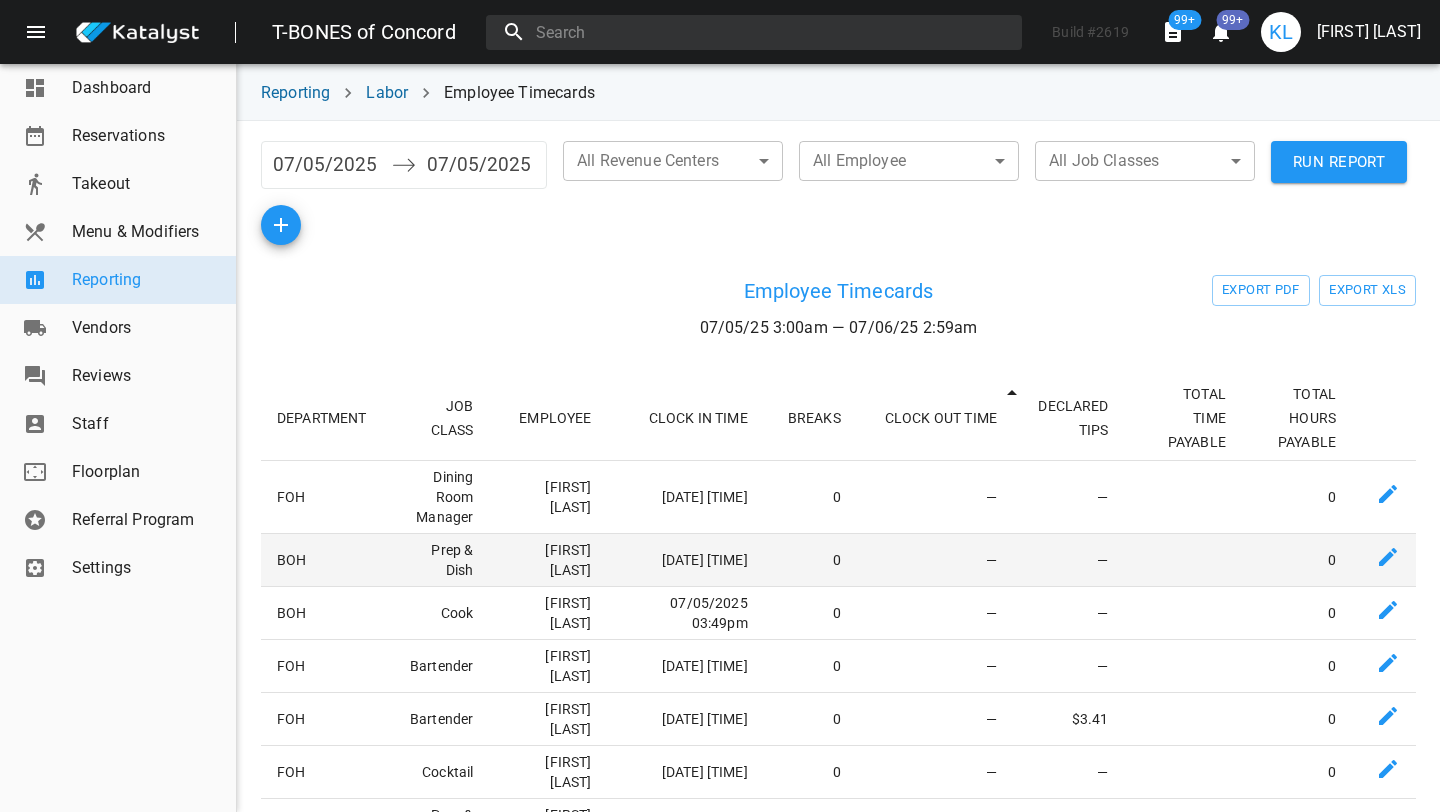 scroll, scrollTop: 0, scrollLeft: 0, axis: both 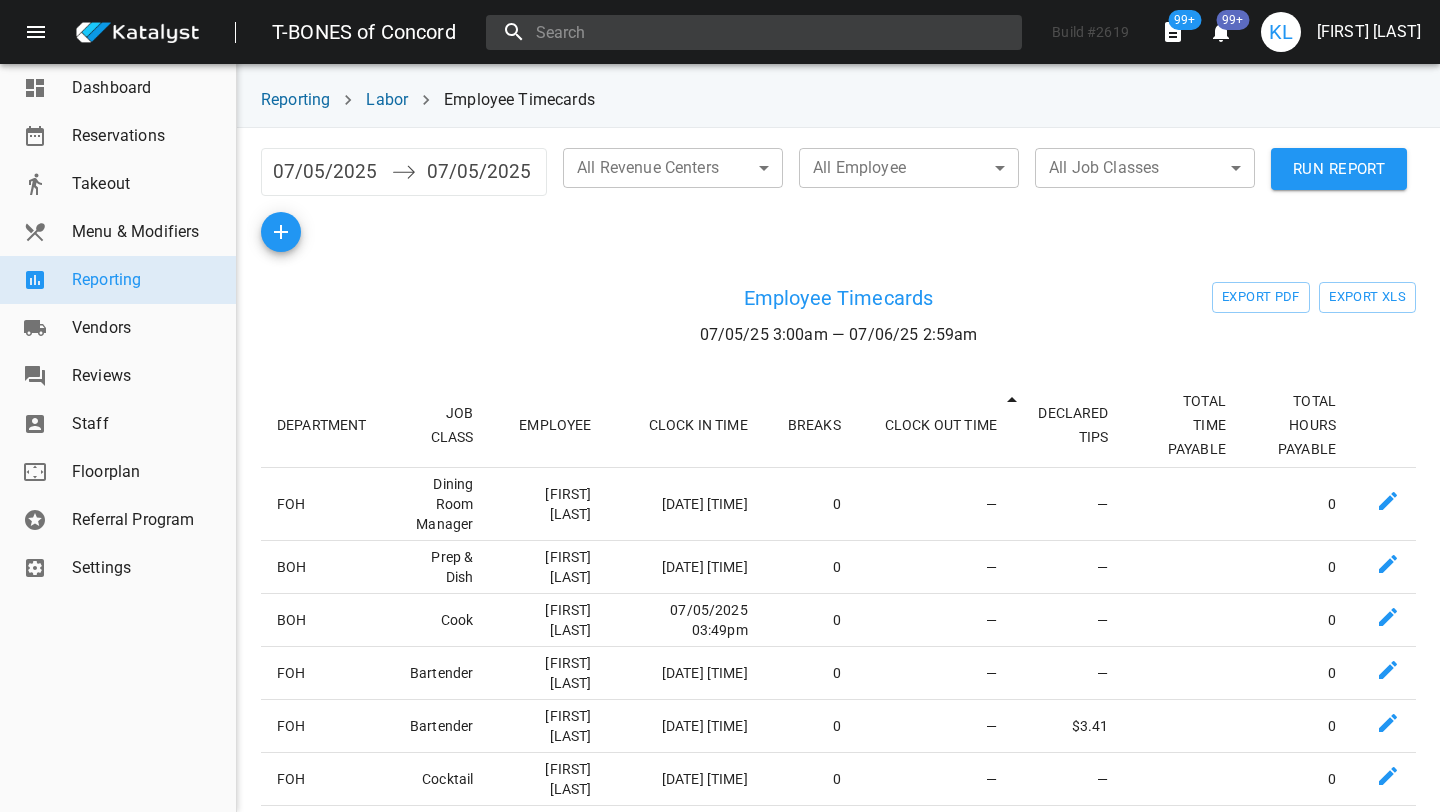 click at bounding box center [754, 32] 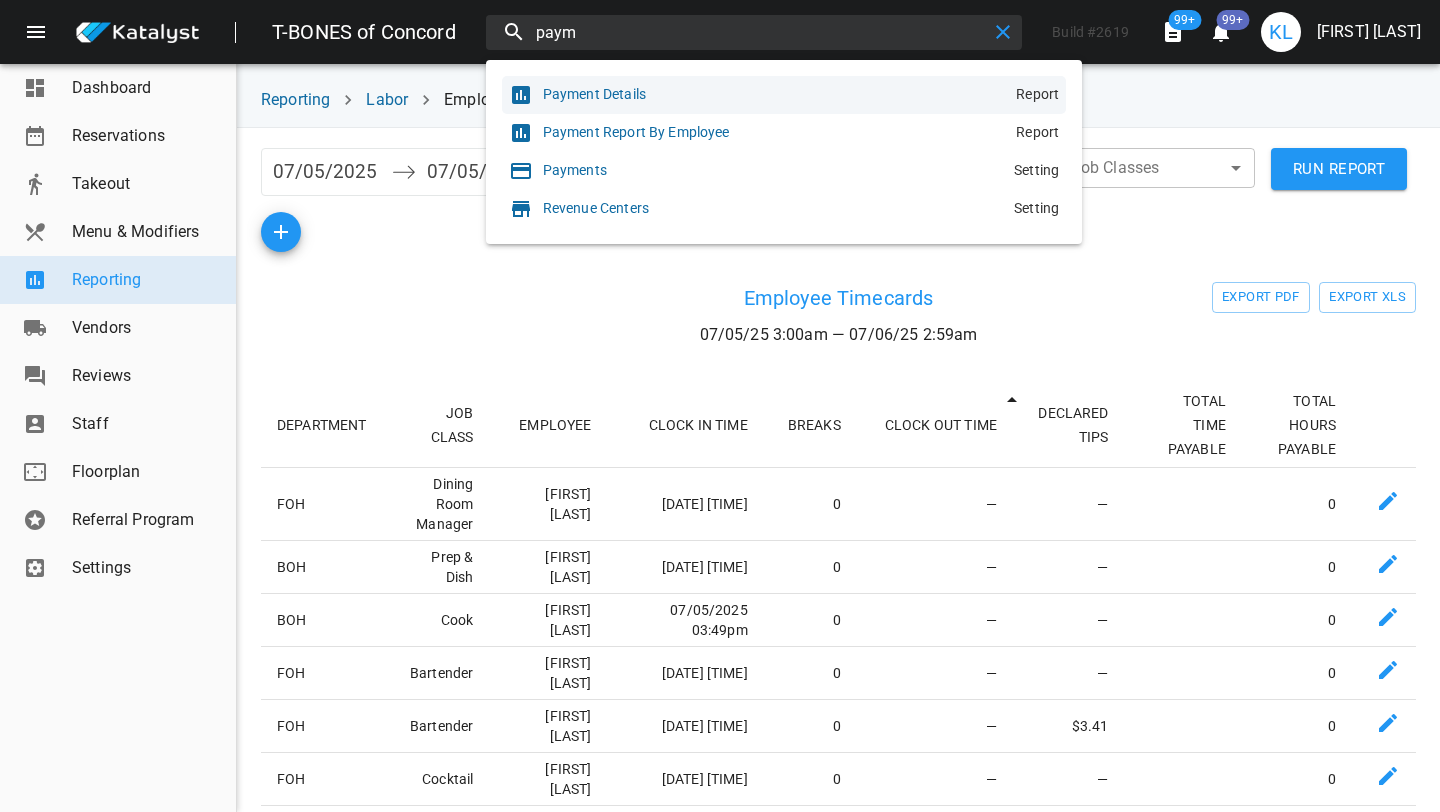 click on "Payment Details" at bounding box center [763, 95] 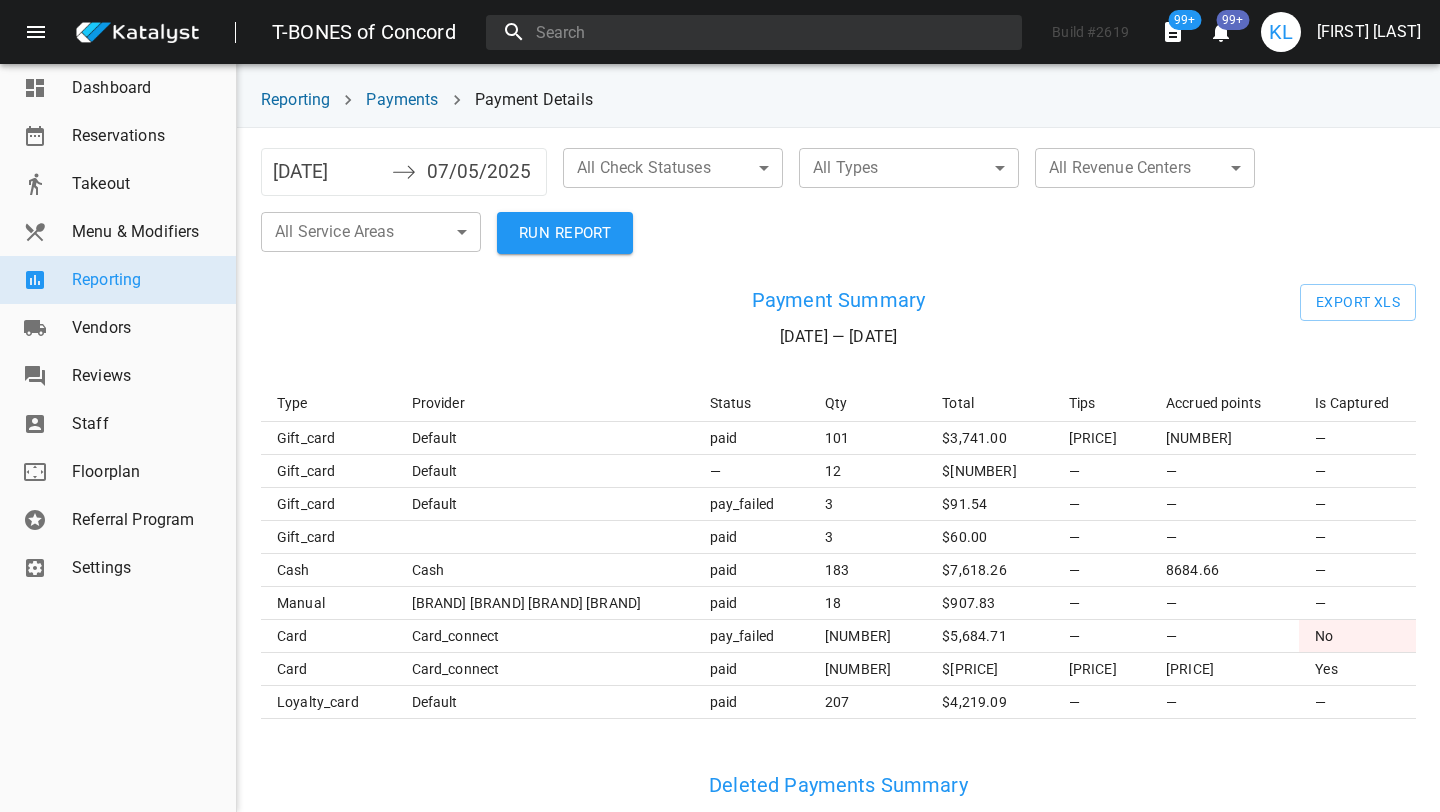 click on "T-BONES of Concord Build # [NUMBER] 99+ 99+ KL Kaleigh Lansing Dashboard Reservations Takeout Menu & Modifiers Reporting Vendors Reviews Staff Floorplan Referral Program Settings Reporting Payments Payment Details [DATE] Navigate forward to interact with the calendar and select a date. Press the question mark key to get the keyboard shortcuts for changing dates. [DATE] Navigate backward to interact with the calendar and select a date. Press the question mark key to get the keyboard shortcuts for changing dates. All Check Statuses ​​ All Types ​​ All Revenue Centers ​​ All Service Areas ​​ RUN REPORT   Payment Summary [DATE] — [DATE] Export XLS Type Provider Status Qty Total Tips Accrued points Is Captured gift_card default paid 101 $ 3,741.00 $134.78 5245.39 — gift_card default — 12 $ 646.54 — — — gift_card default pay_failed 3 $ 91.54 — — — gift_card paid 3 $ 60.00 — — — cash cash paid 183 $ 7,618.26 — 8684.66 — manual DoorDash House Acct paid 18 $" at bounding box center (720, 406) 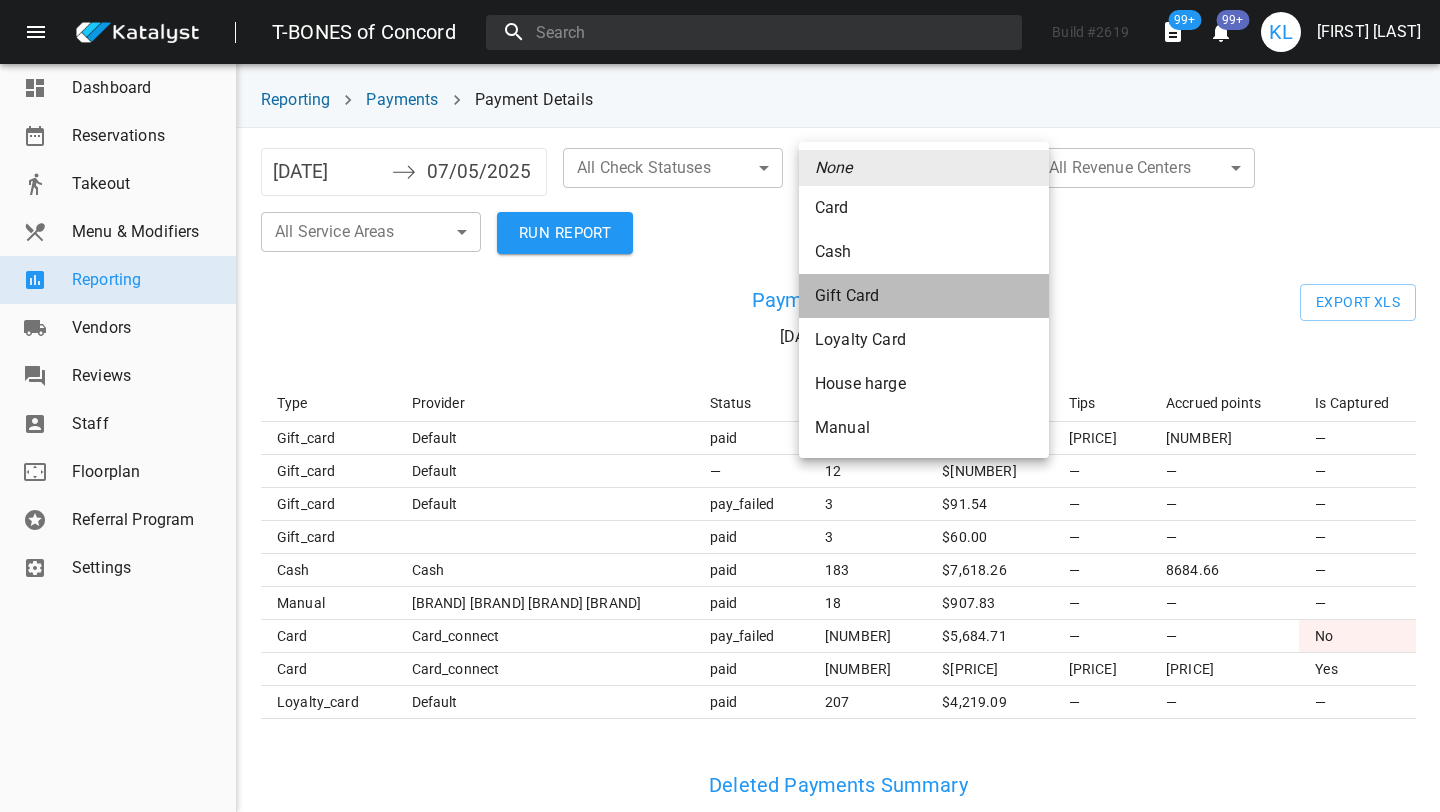 click on "Gift Card" at bounding box center (924, 296) 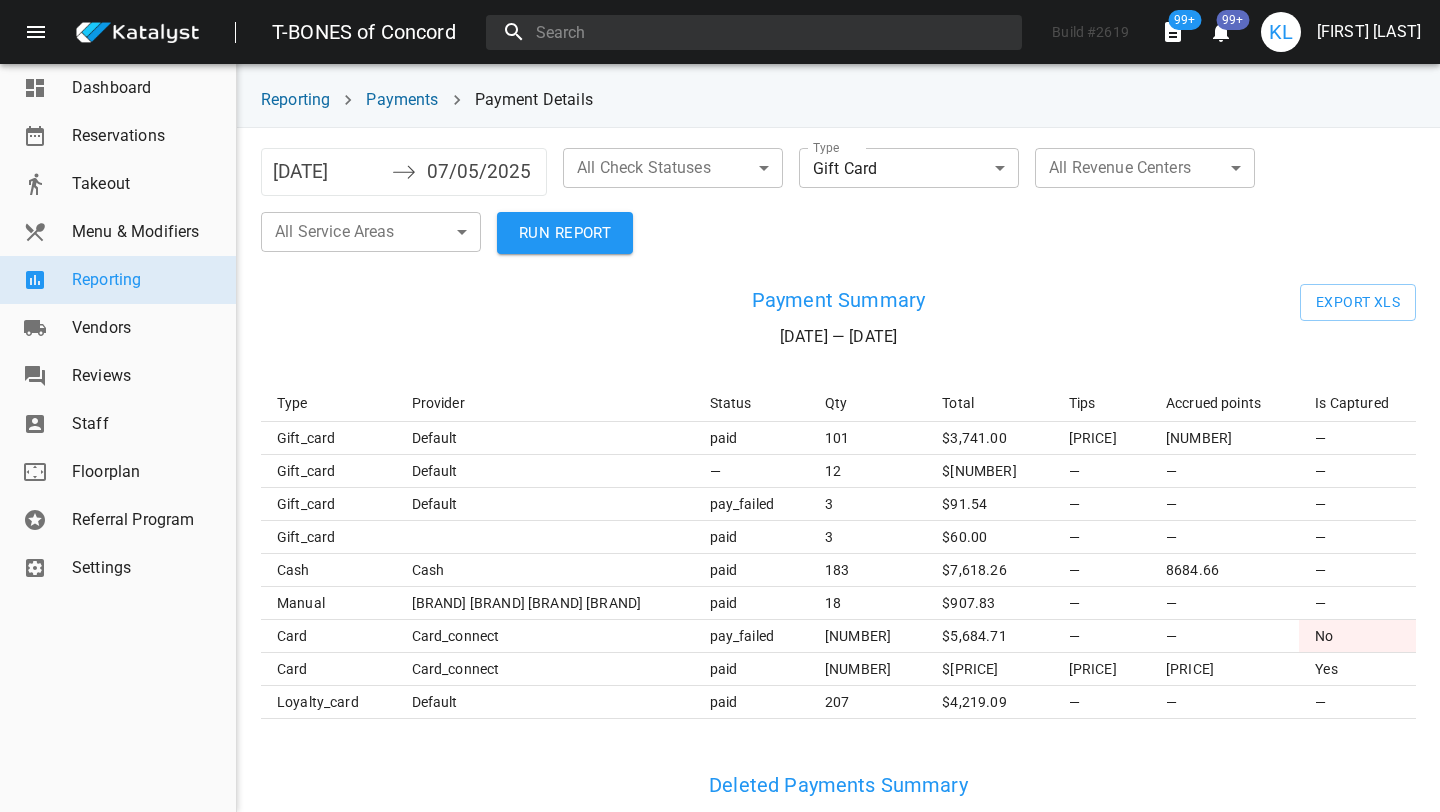 click on "RUN REPORT" at bounding box center (565, 233) 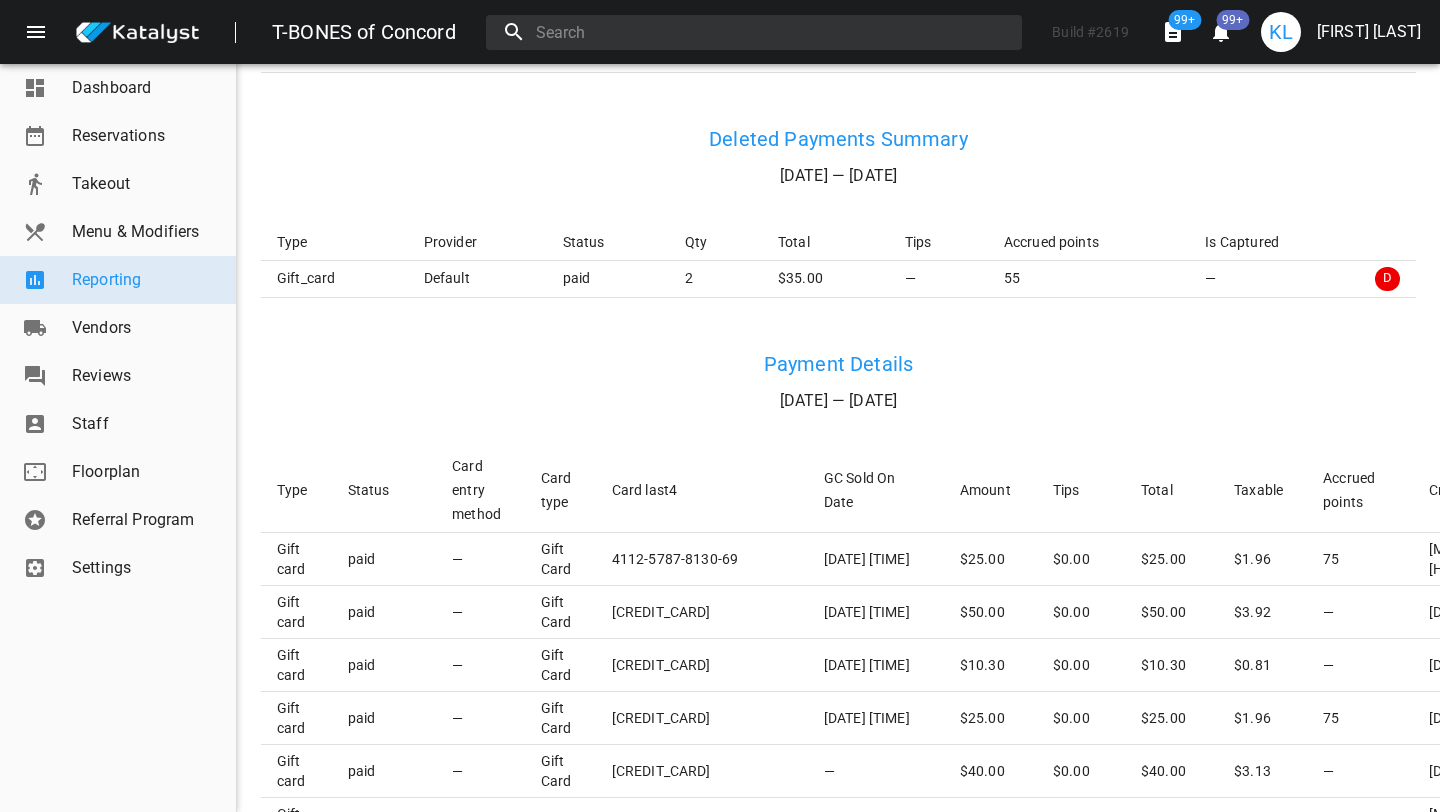 scroll, scrollTop: 504, scrollLeft: 0, axis: vertical 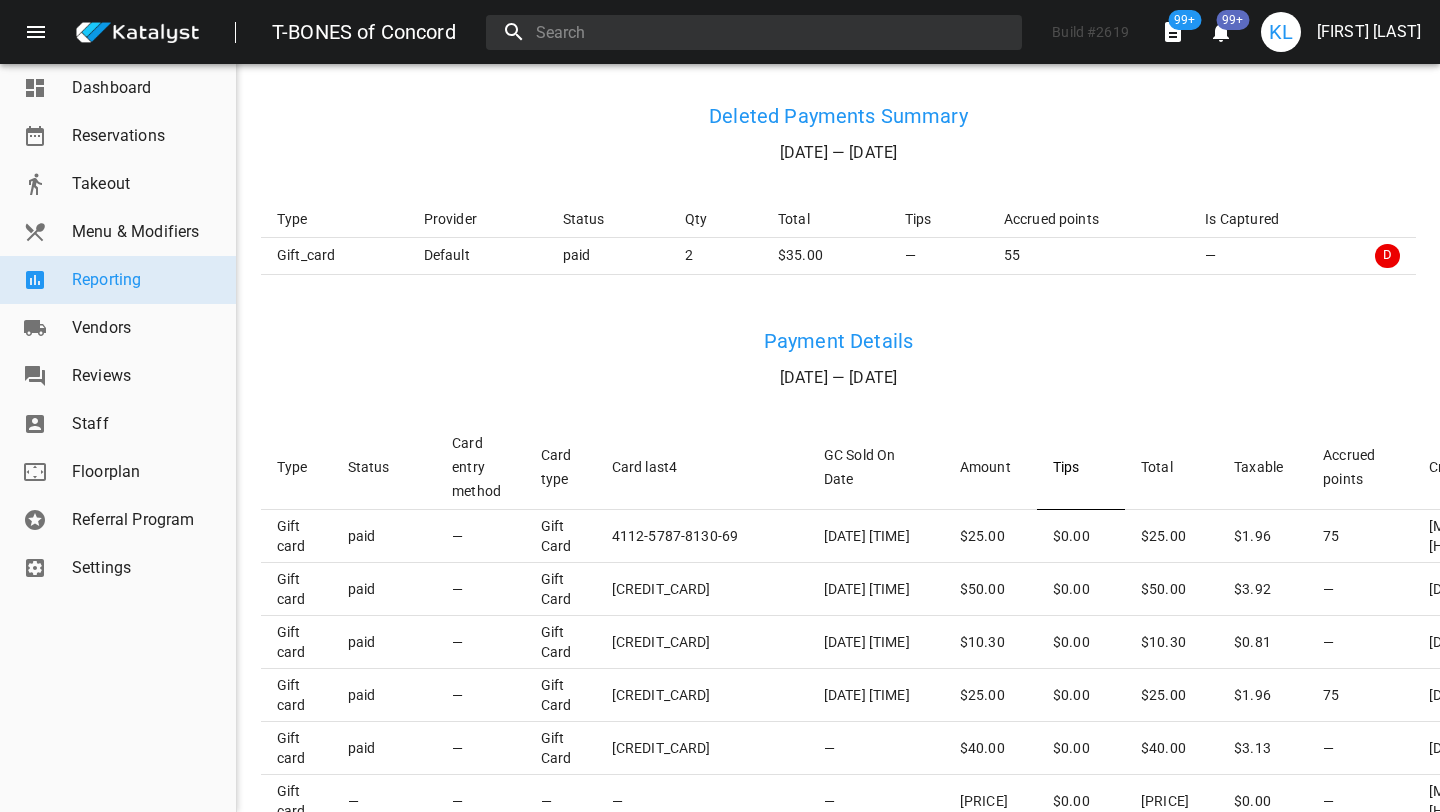 click on "Tips" at bounding box center [1081, 467] 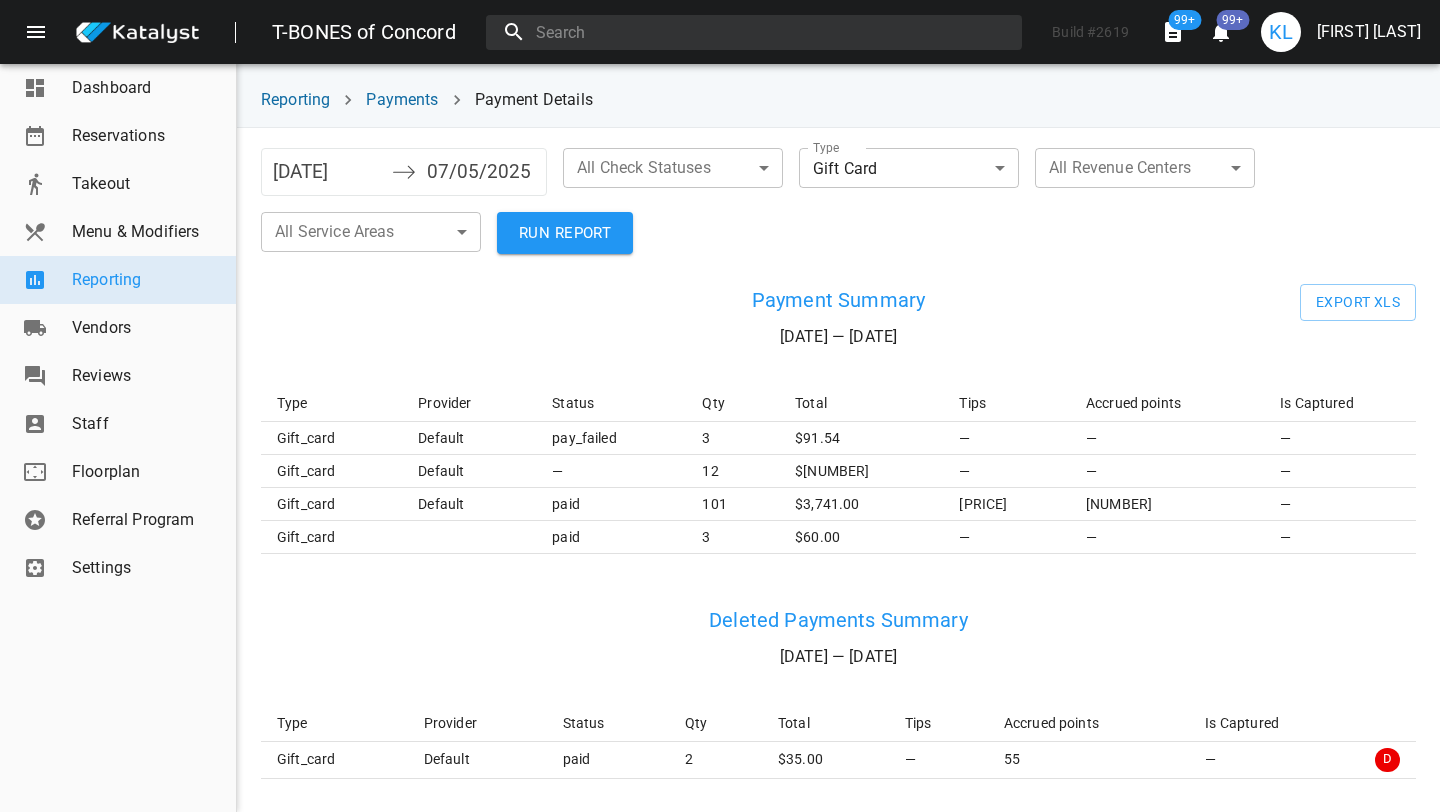 scroll, scrollTop: 2, scrollLeft: 0, axis: vertical 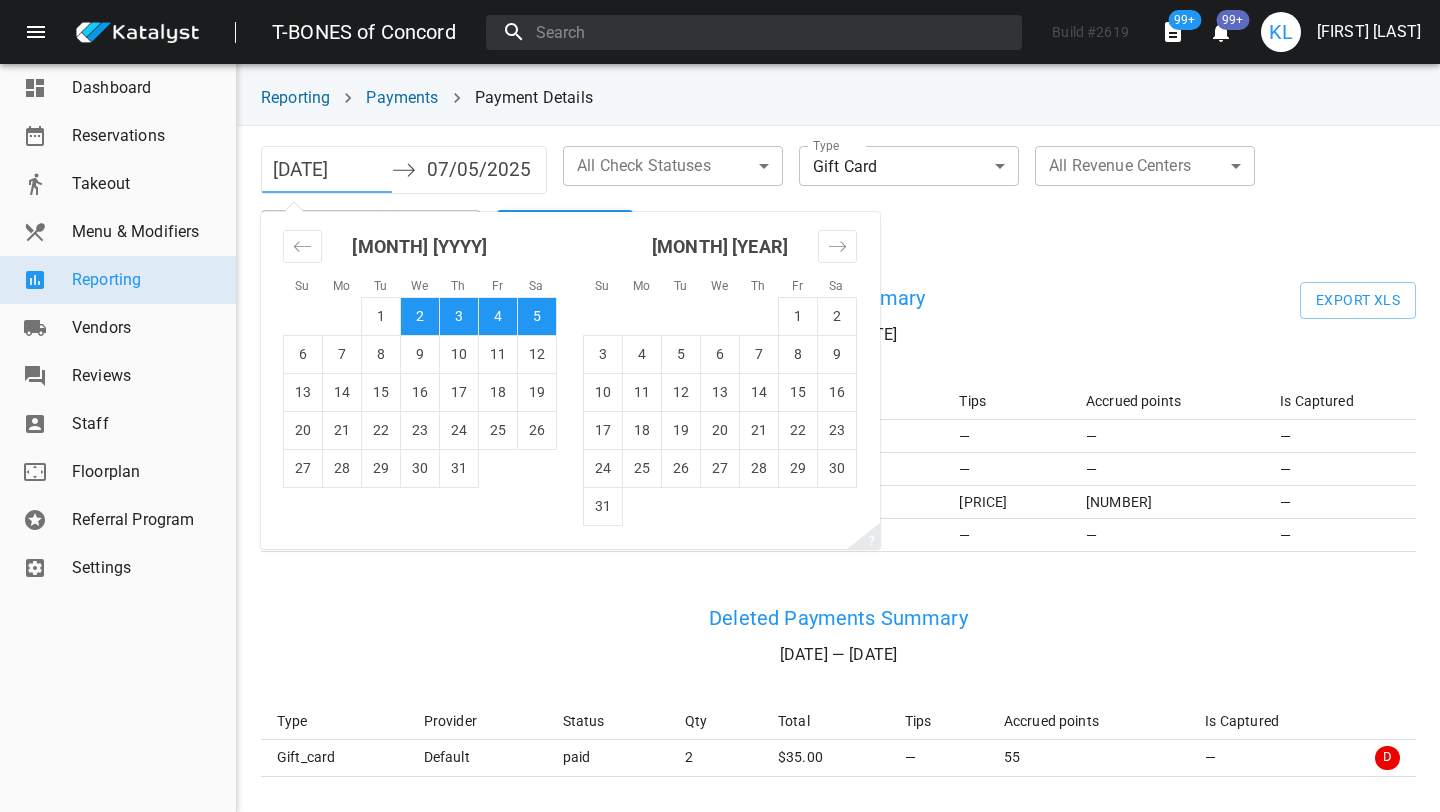 click on "[DATE]" at bounding box center (327, 170) 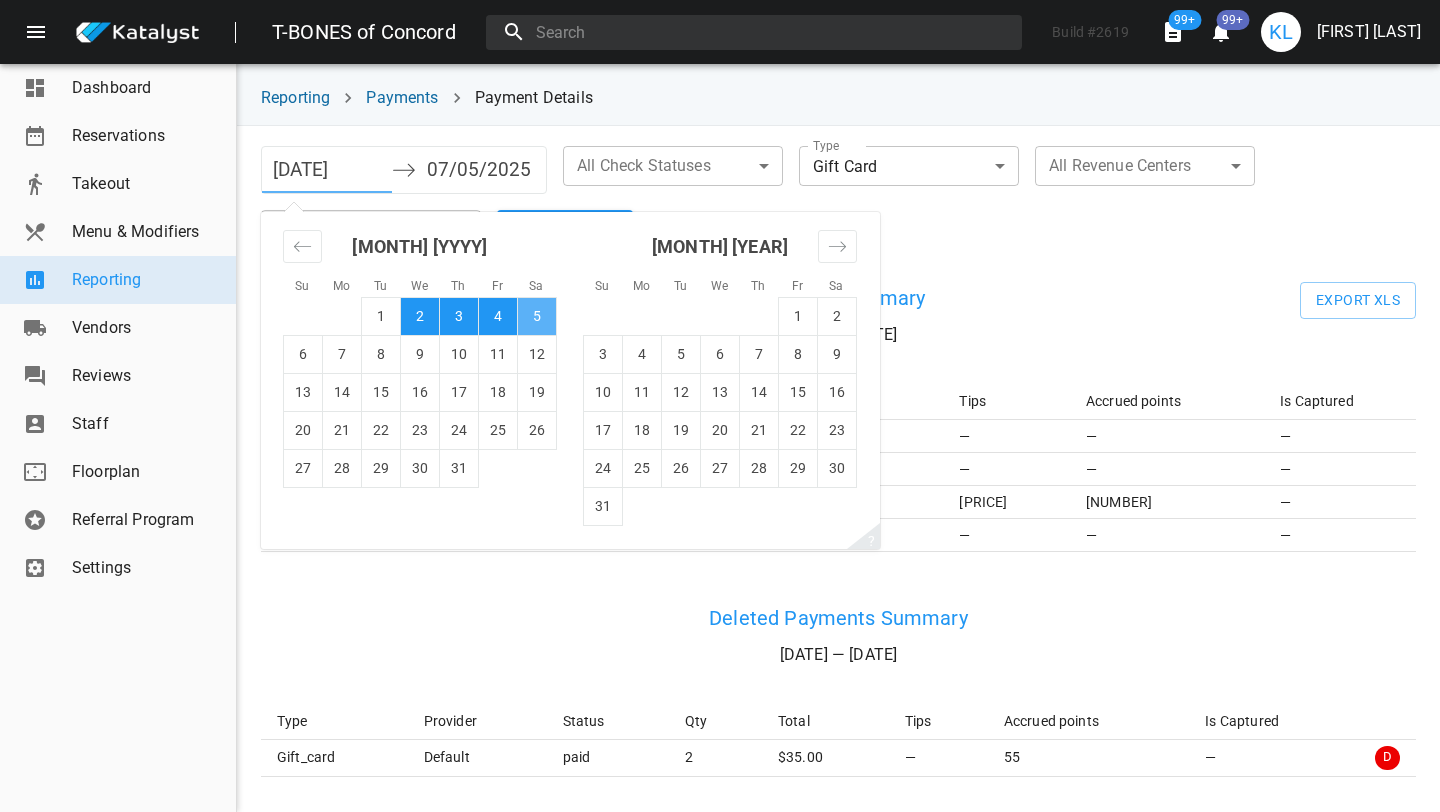 click on "5" at bounding box center [537, 316] 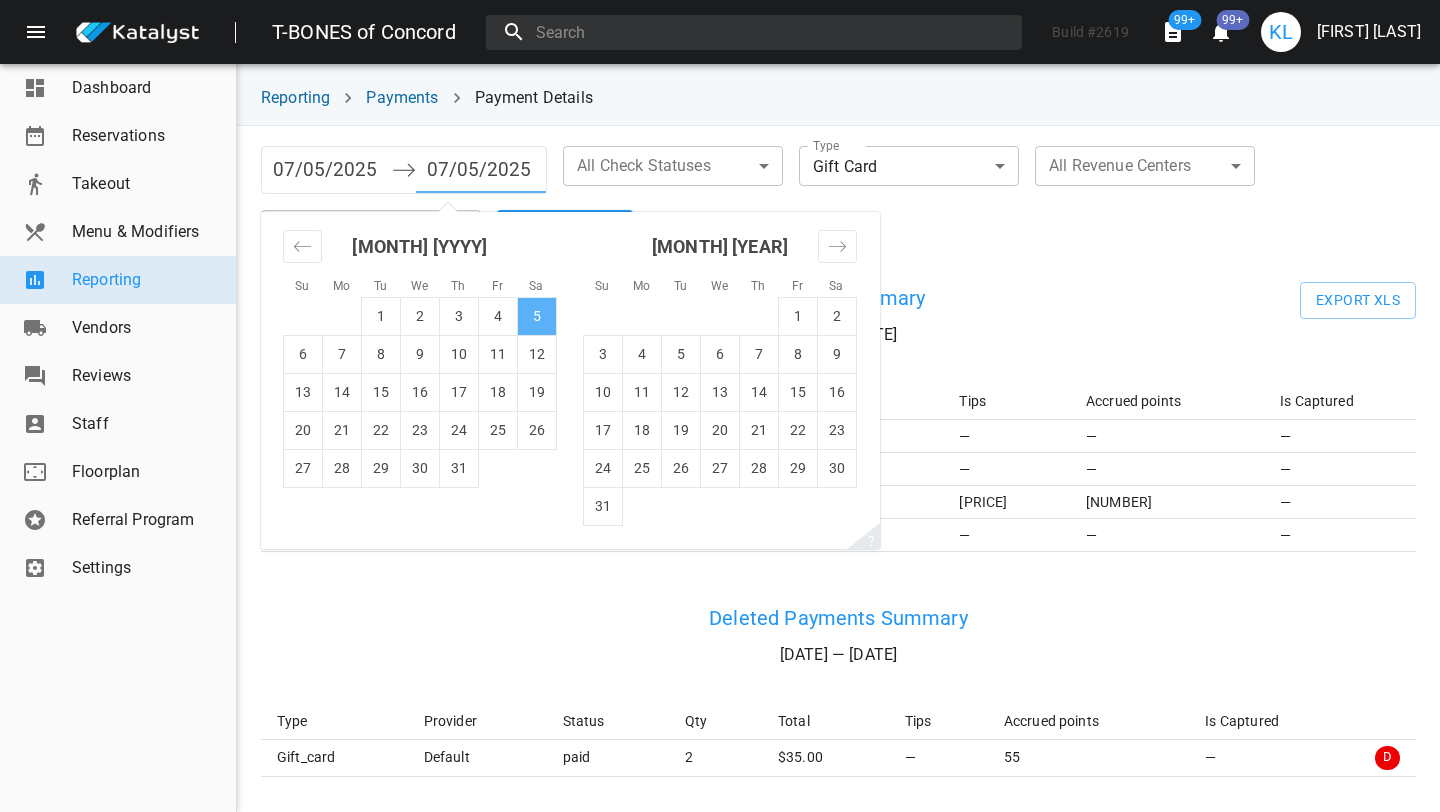 click on "5" at bounding box center (537, 316) 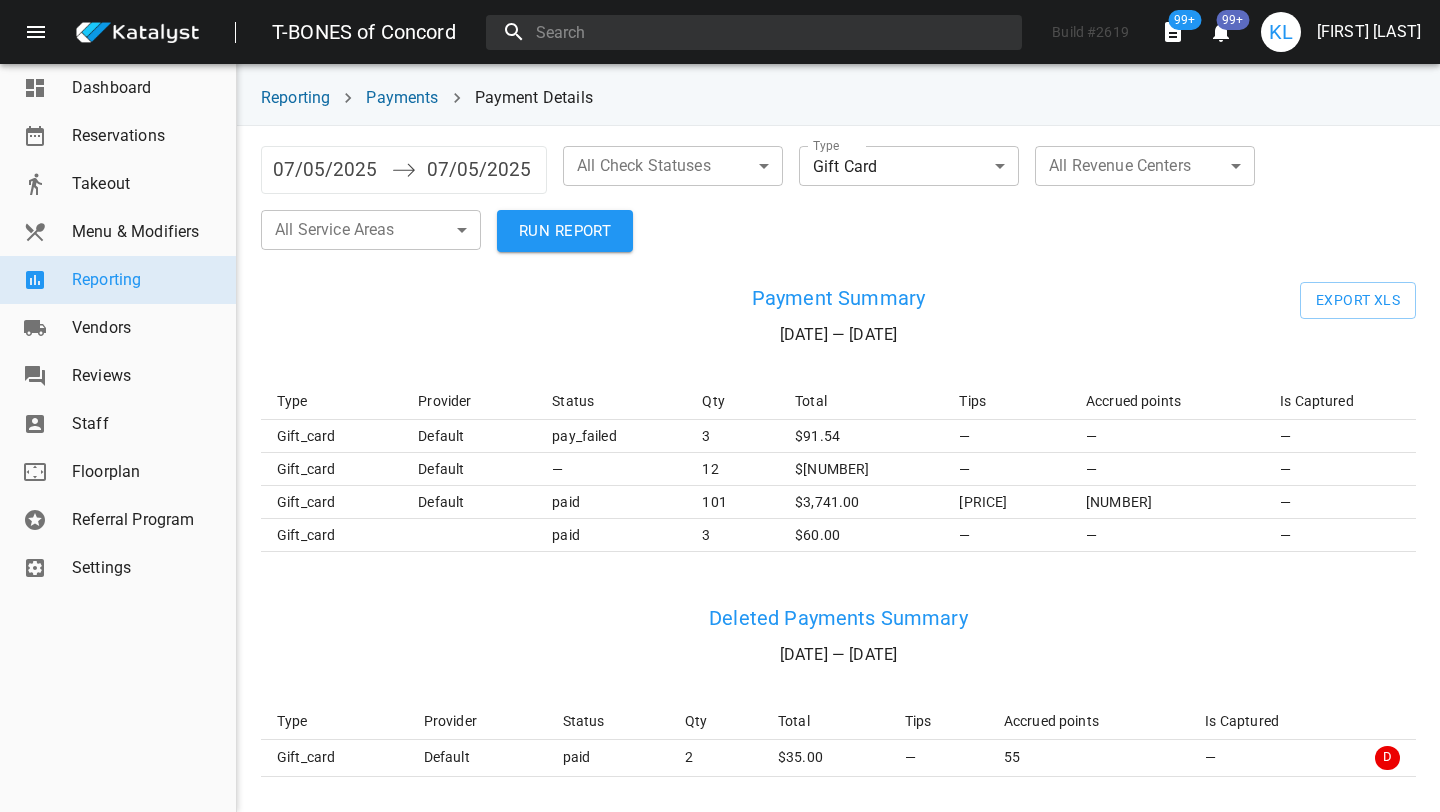 click on "RUN REPORT" at bounding box center (565, 231) 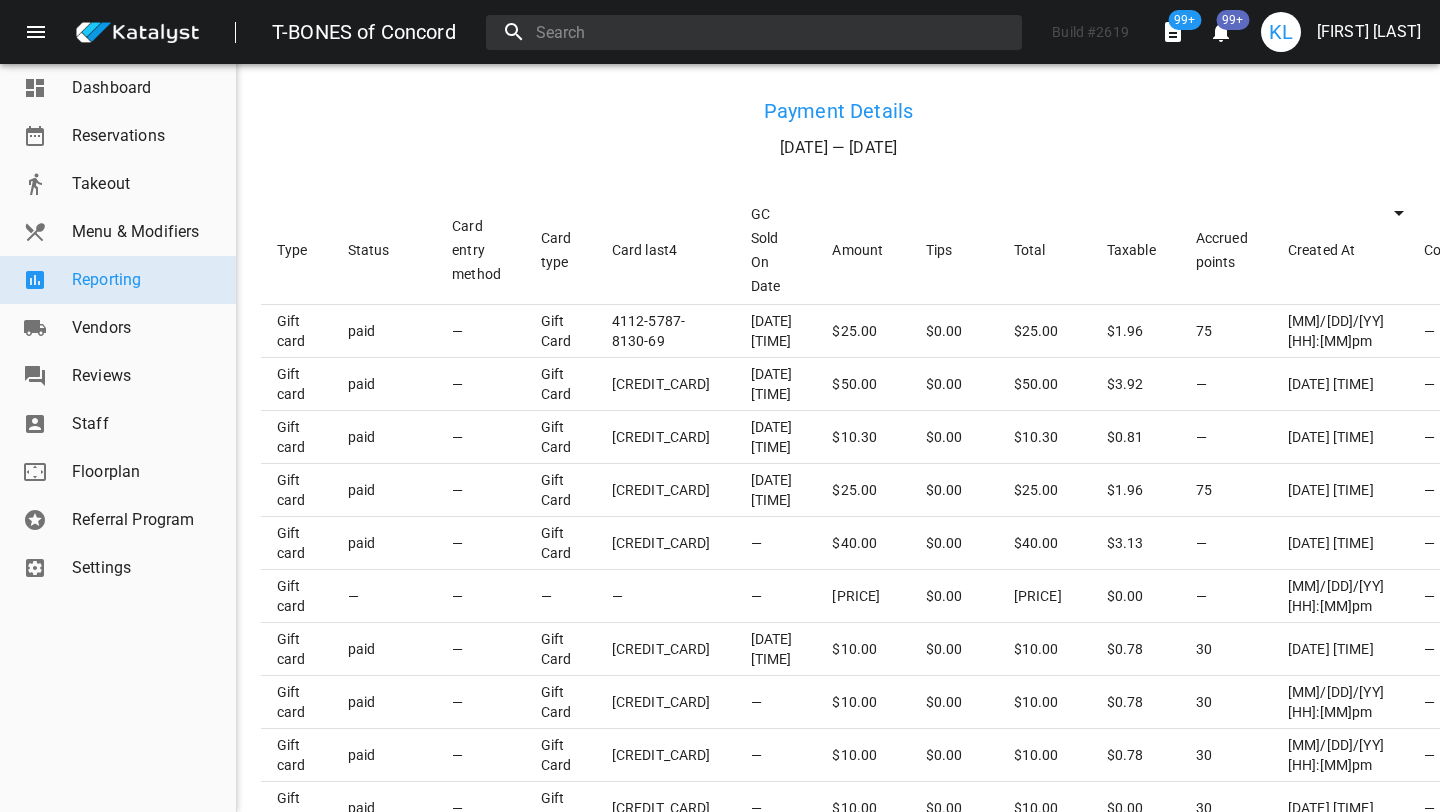 scroll, scrollTop: 702, scrollLeft: 0, axis: vertical 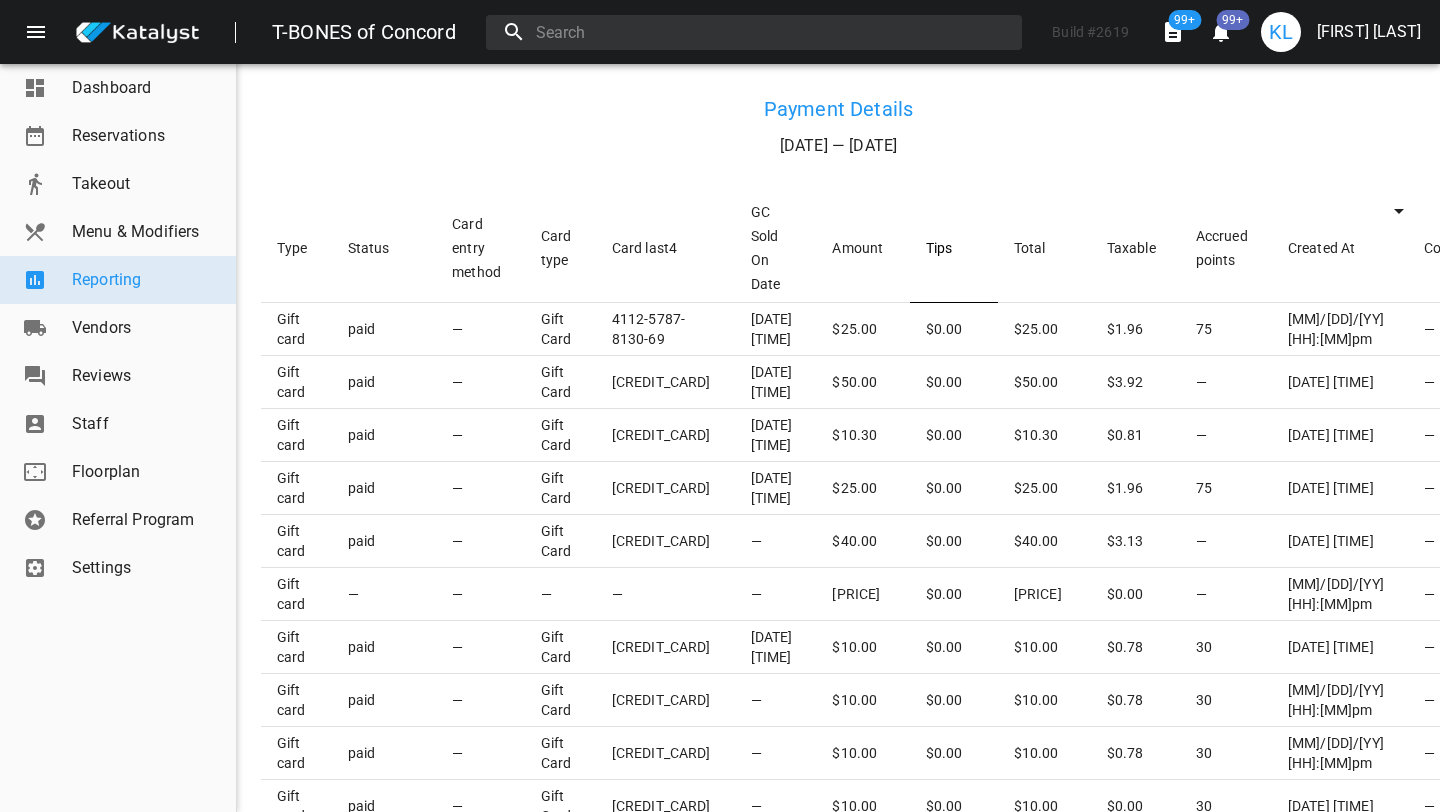 click on "Tips" at bounding box center (954, 248) 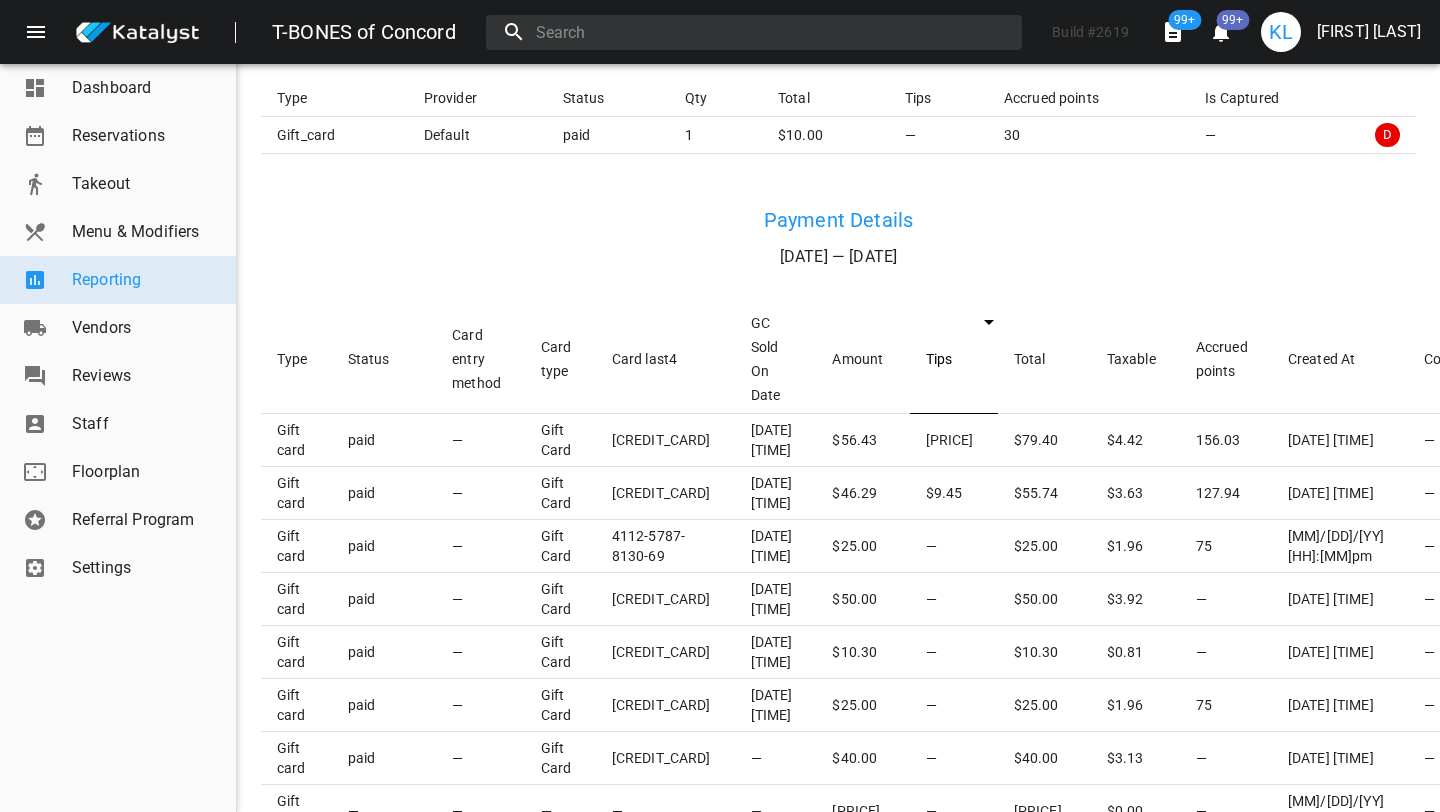 scroll, scrollTop: 0, scrollLeft: 0, axis: both 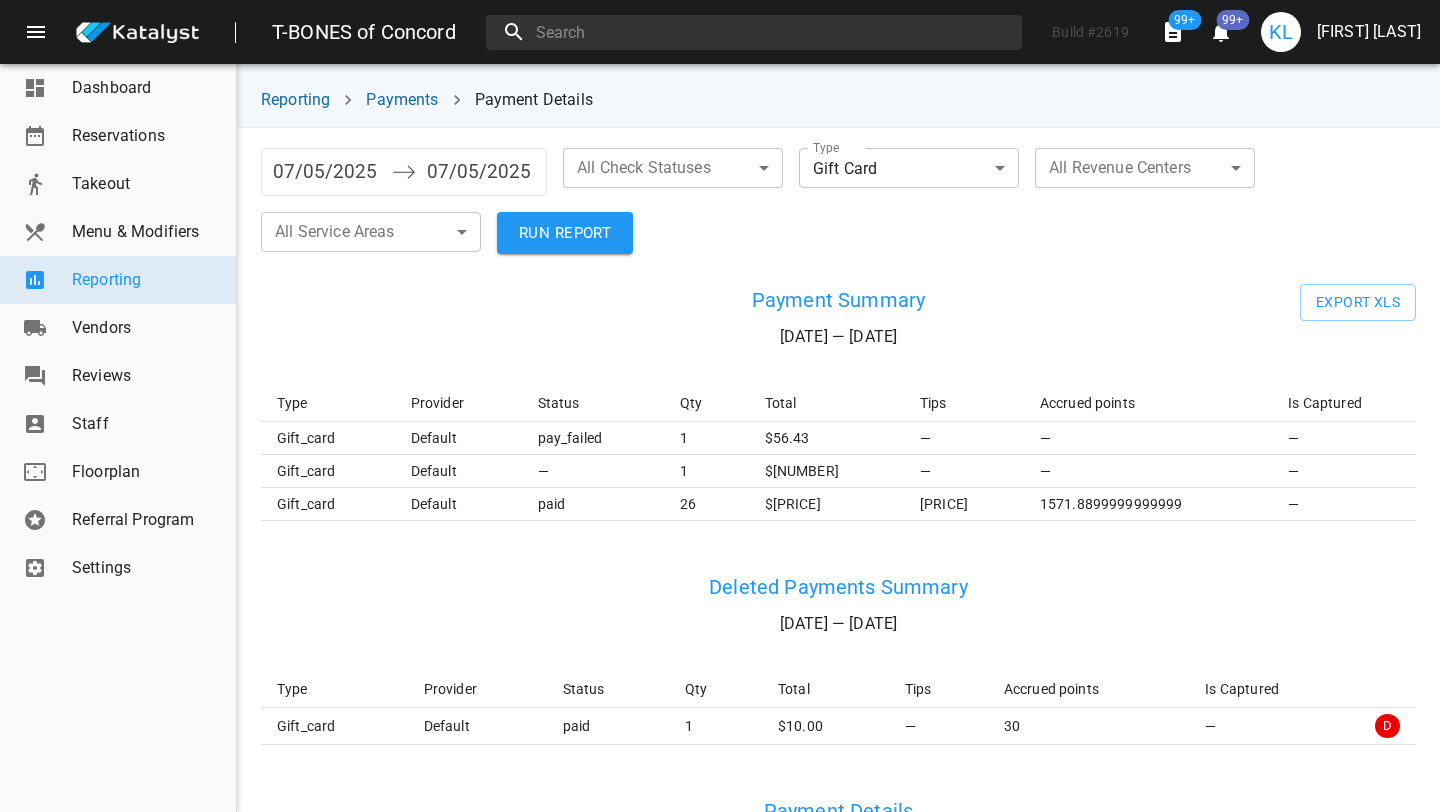 click on "T-BONES of Concord Build # 2619 99+ 99+ KL [CITY] [STATE] Dashboard Reservations Takeout Menu  & Modifiers Reporting Vendors Reviews Staff Floorplan Referral Program Settings Reporting Payments Payment Details 07/05/2025 Navigate forward to interact with the calendar and select a date. Press the question mark key to get the keyboard shortcuts for changing dates. 07/05/2025 Navigate backward to interact with the calendar and select a date. Press the question mark key to get the keyboard shortcuts for changing dates. All Check Statuses     Type Gift Card gift_card   All Revenue Centers     All Service Areas     RUN REPORT   Payment Summary 07/05/25 — 07/05/25 Export XLS Type Provider Status Qty Total Tips Accrued points Is Captured gift_card default pay_failed 1 $ 56.43 — — — gift_card default — 1 $ 143.23 — — — gift_card default paid 26 $ 1,095.31 $32.42 1571.8899999999999 —   Deleted Payments Summary 07/05/25 — 07/05/25   Type Provider Status Qty Total Tips Accrued points" at bounding box center (720, 406) 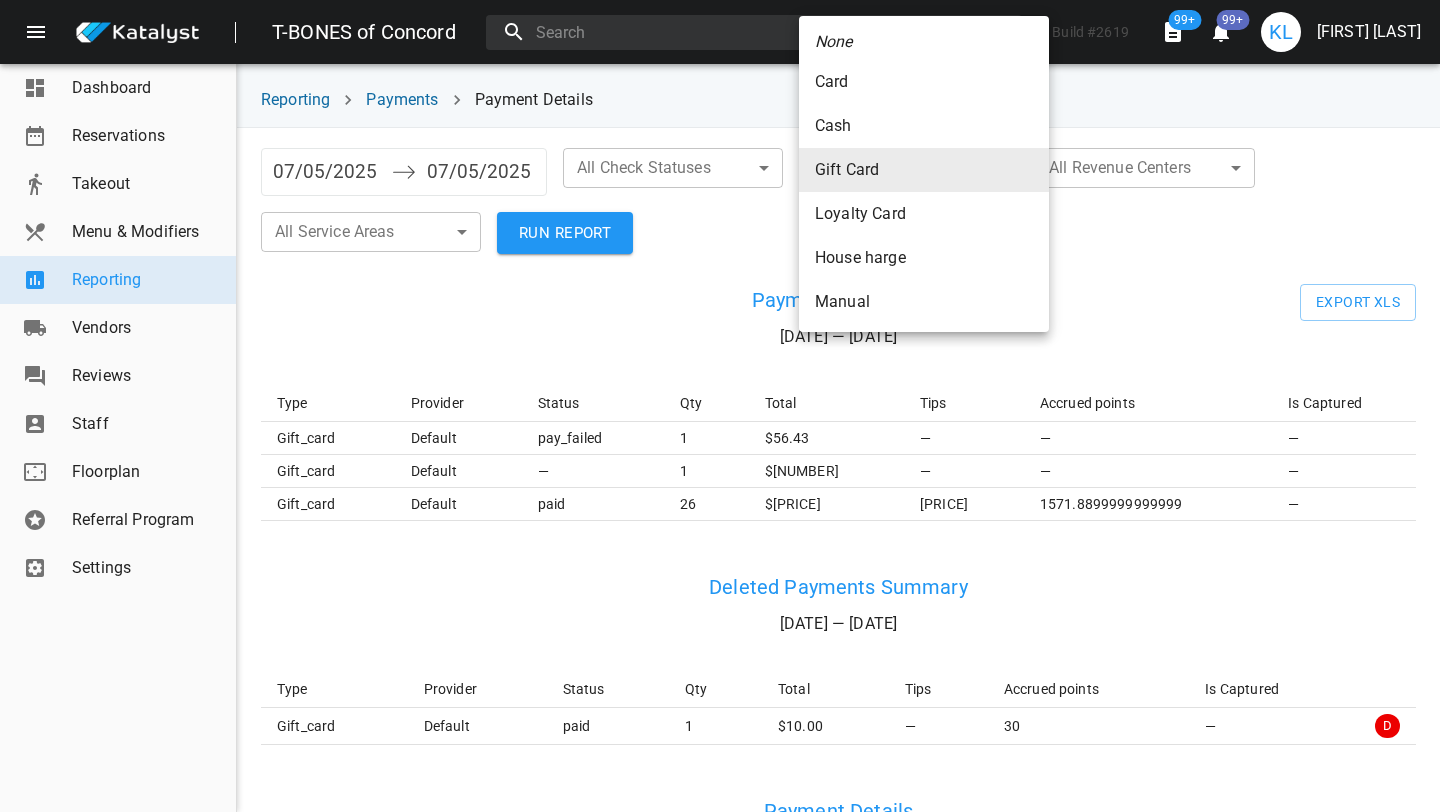 click on "Loyalty Card" at bounding box center [924, 82] 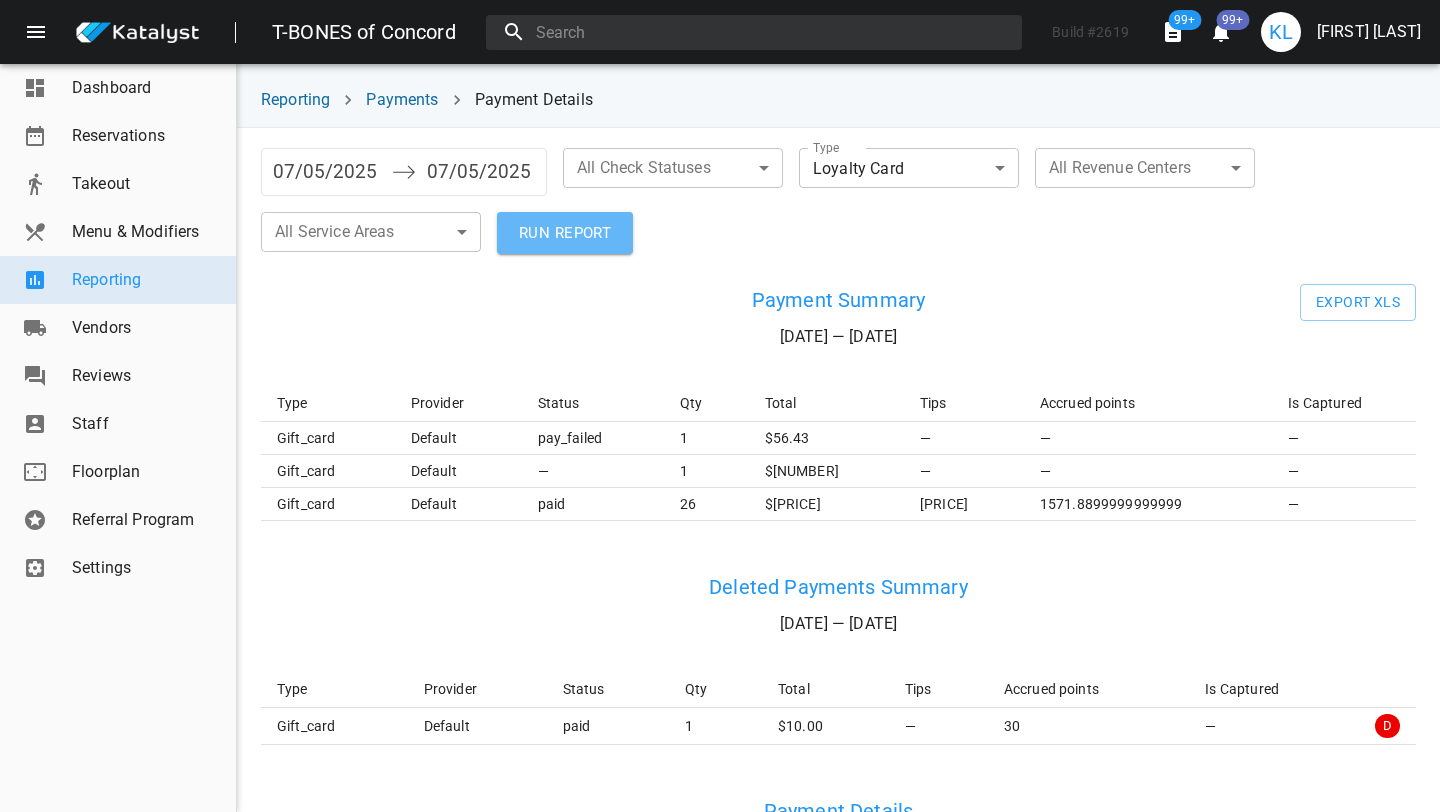 click on "RUN REPORT" at bounding box center [565, 233] 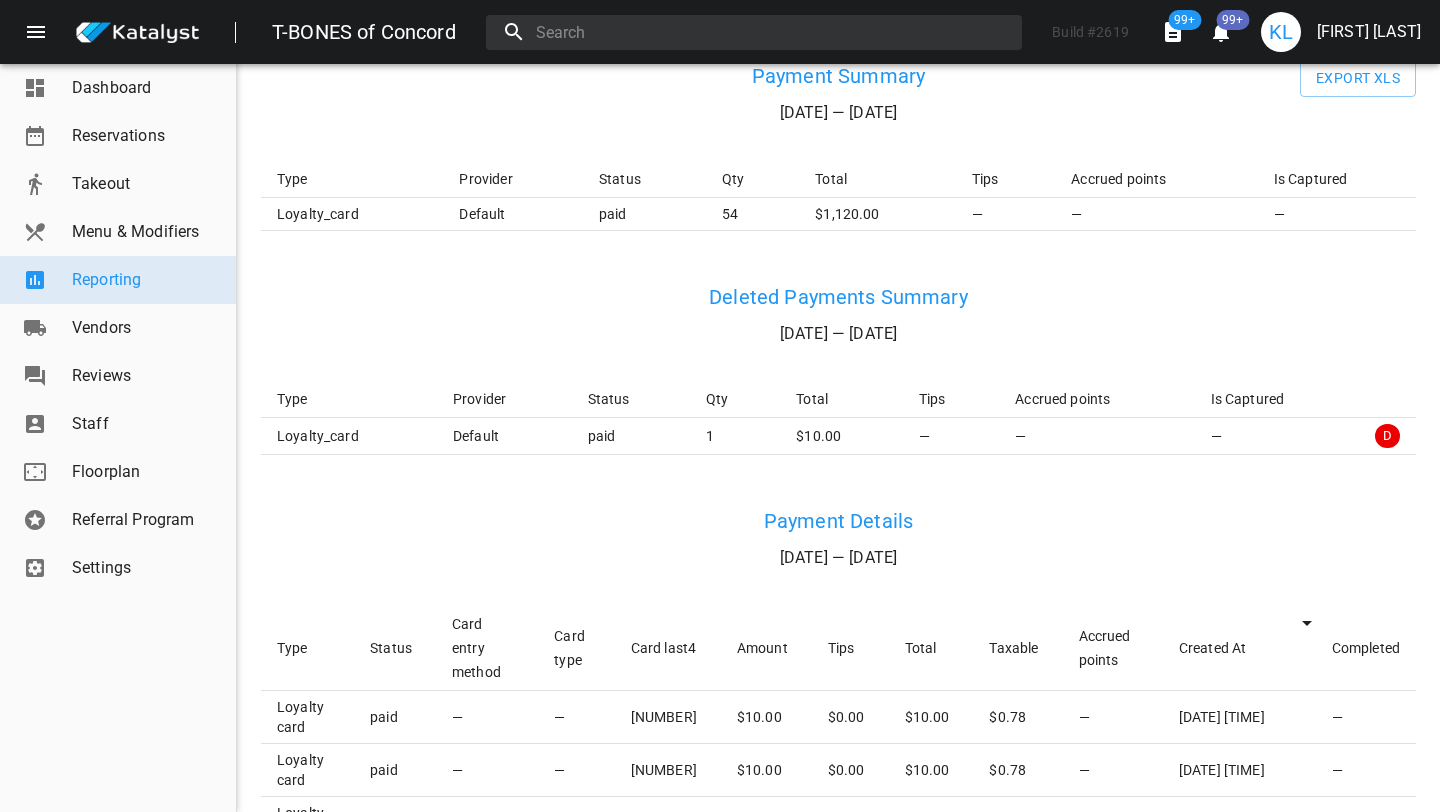 scroll, scrollTop: 261, scrollLeft: 0, axis: vertical 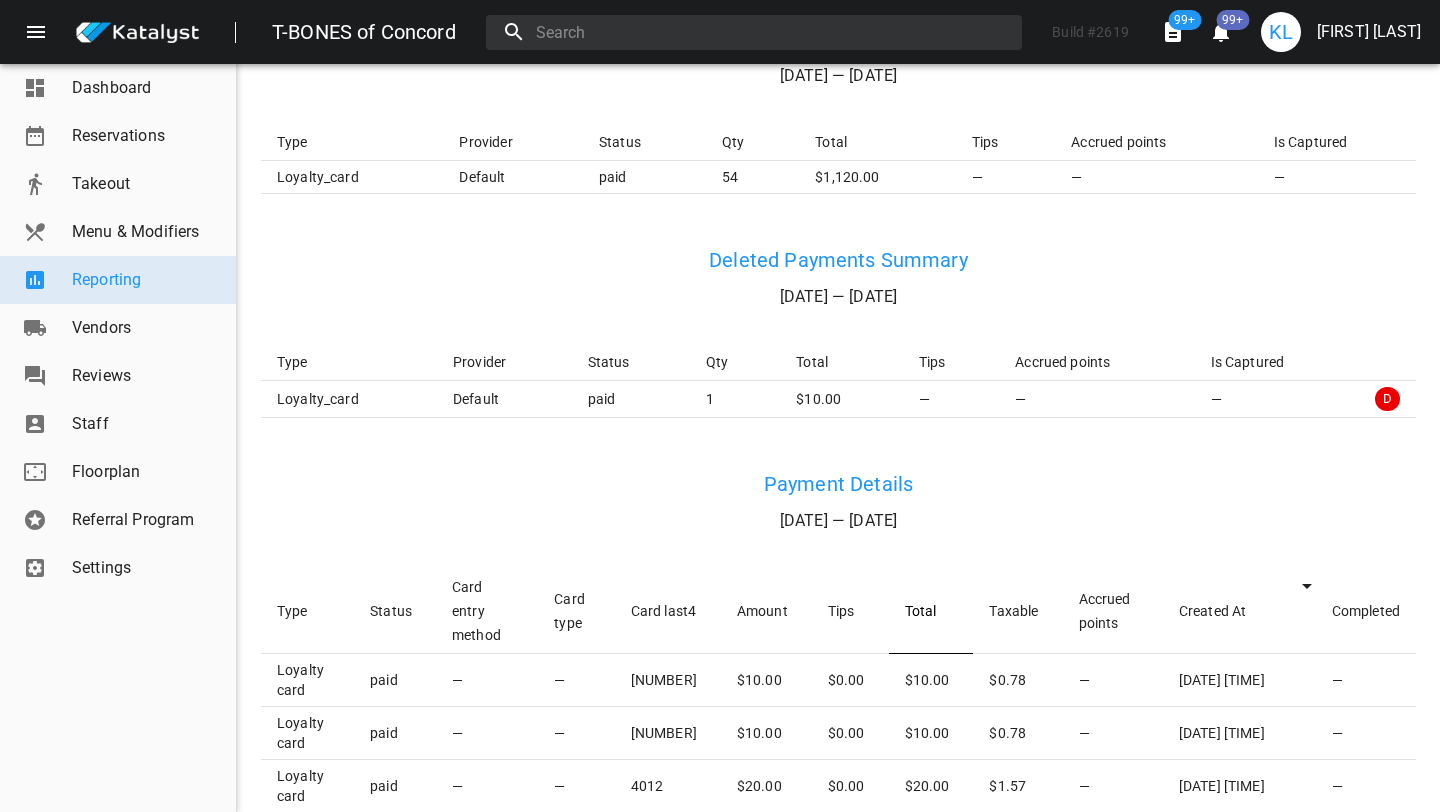 click on "Total" at bounding box center [931, 611] 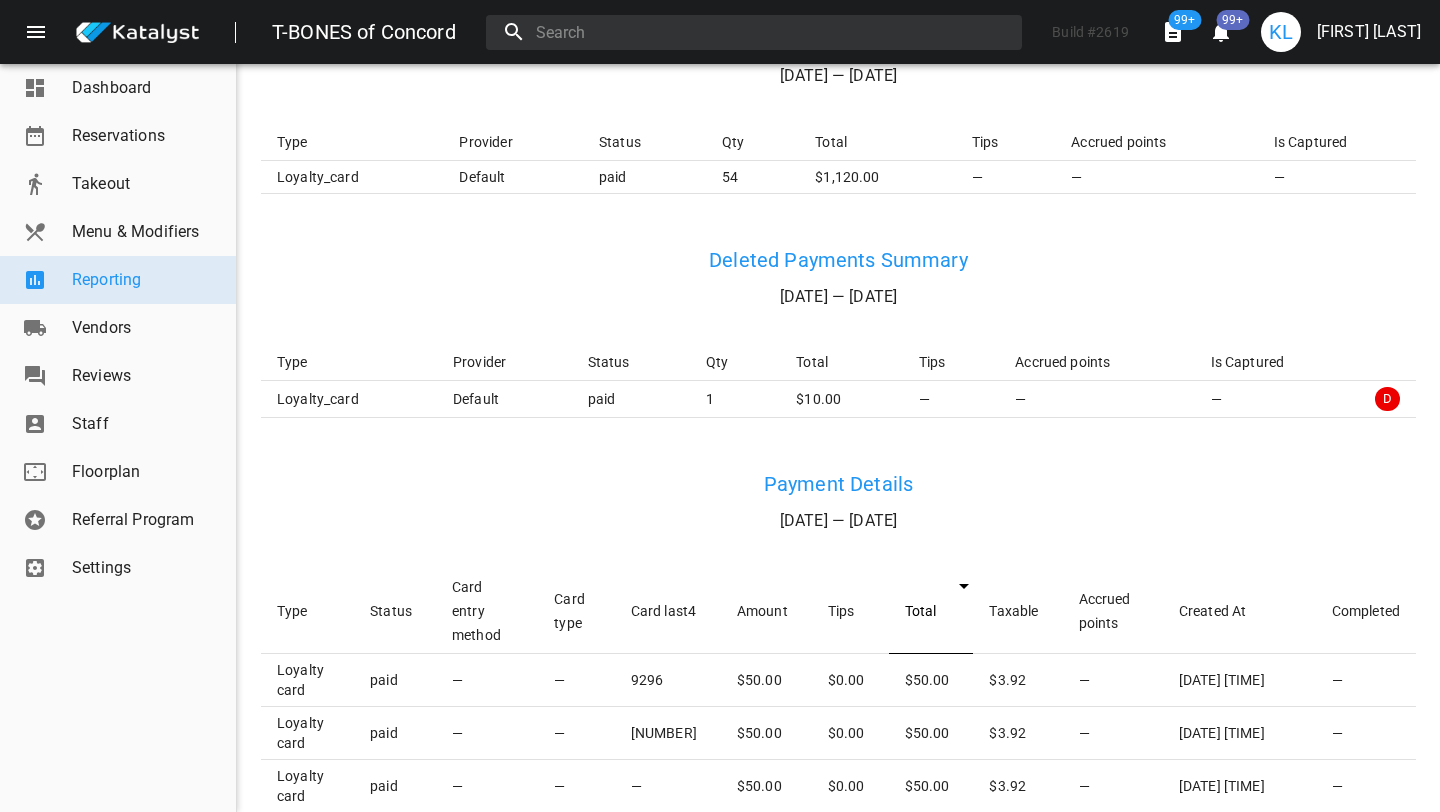 click on "Total" at bounding box center [931, 611] 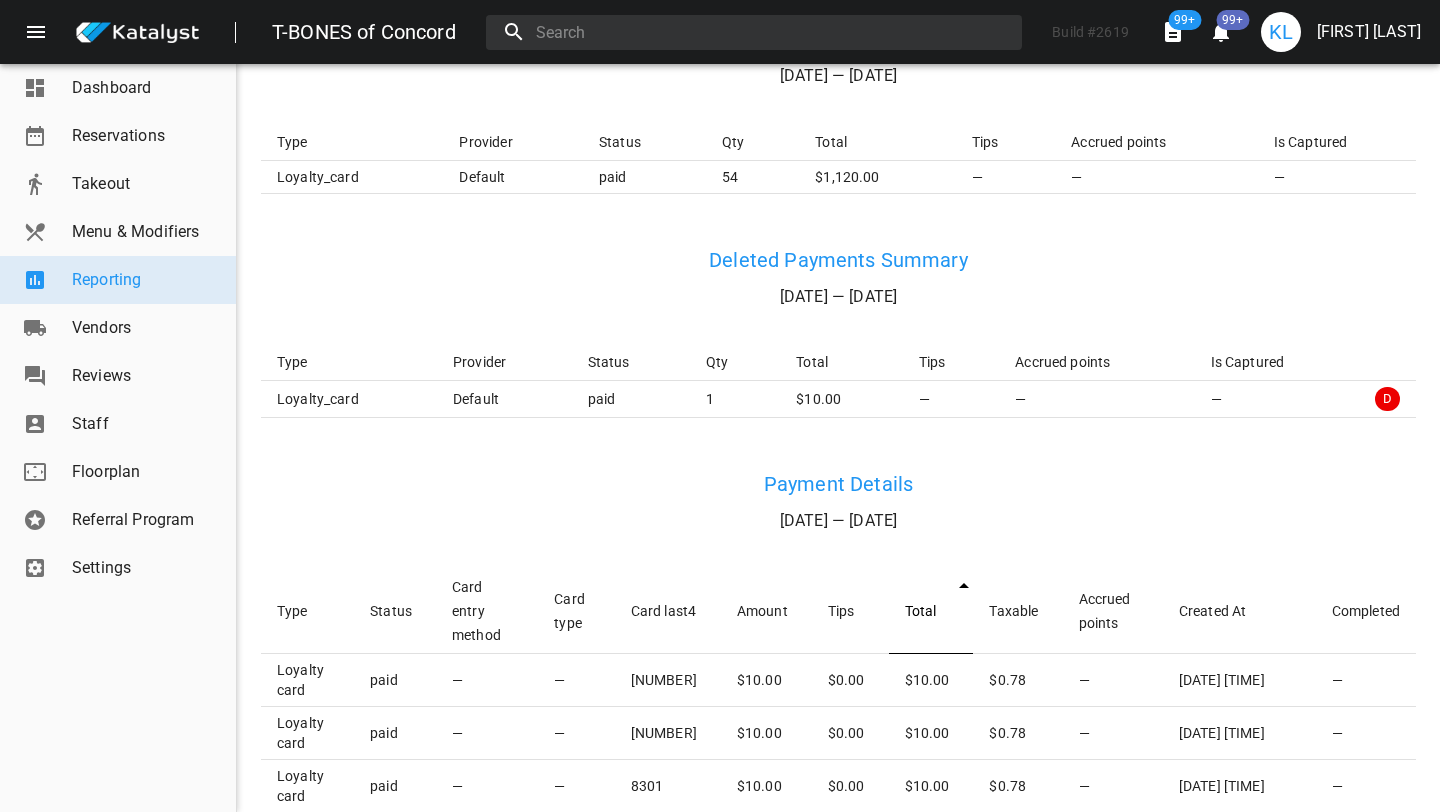 click on "Total" at bounding box center [931, 611] 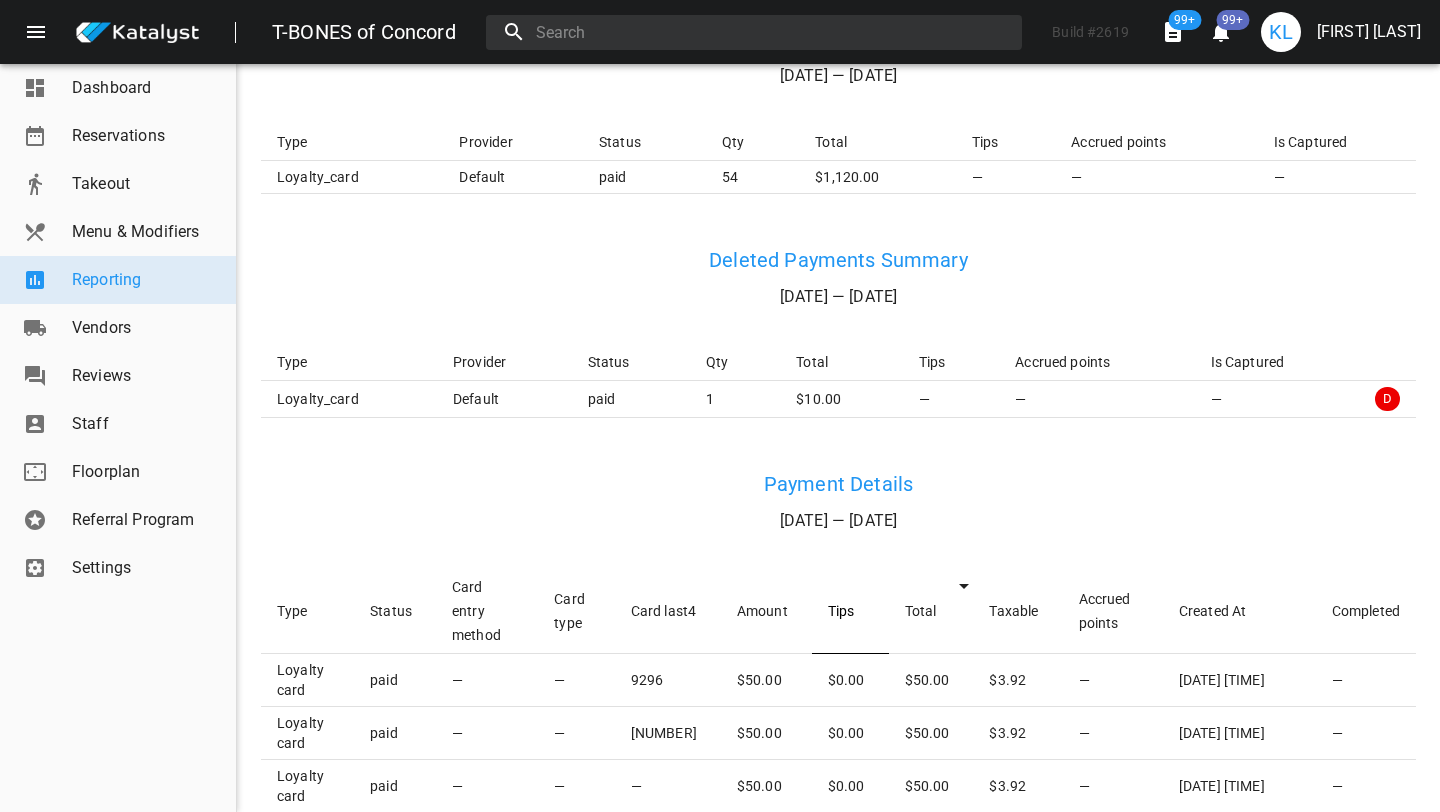 click on "Tips" at bounding box center (850, 611) 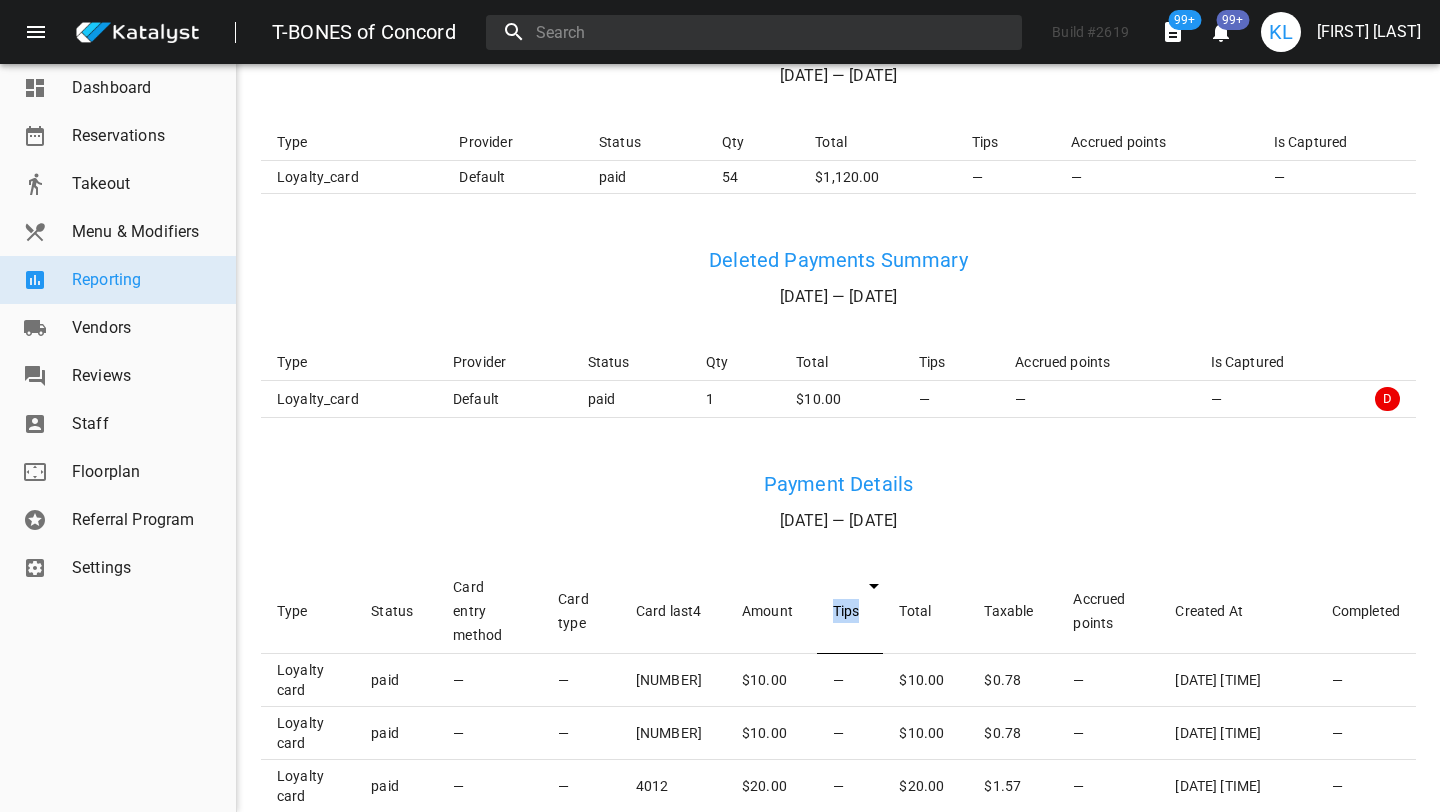 click on "Tips" at bounding box center [850, 611] 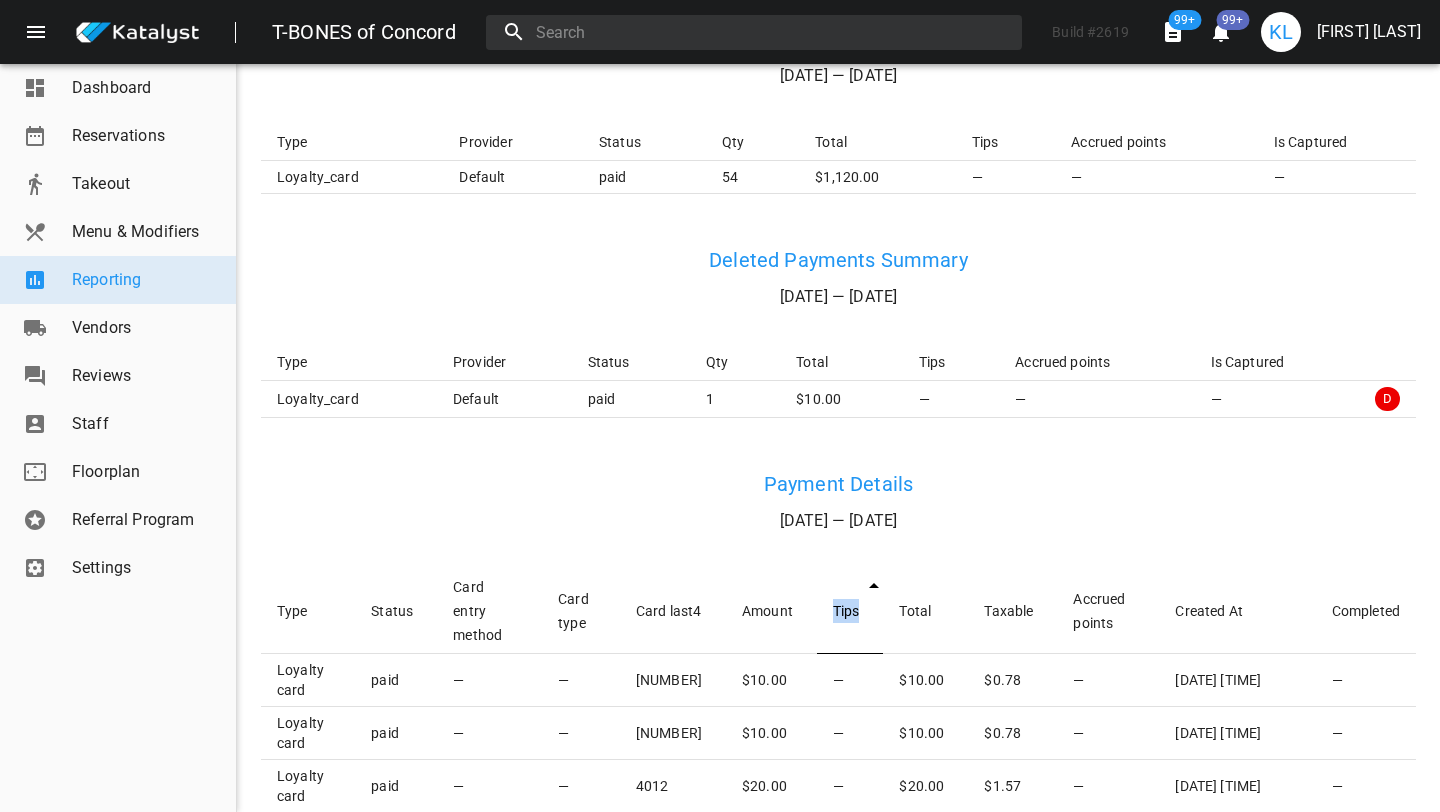 click on "Tips" at bounding box center (850, 611) 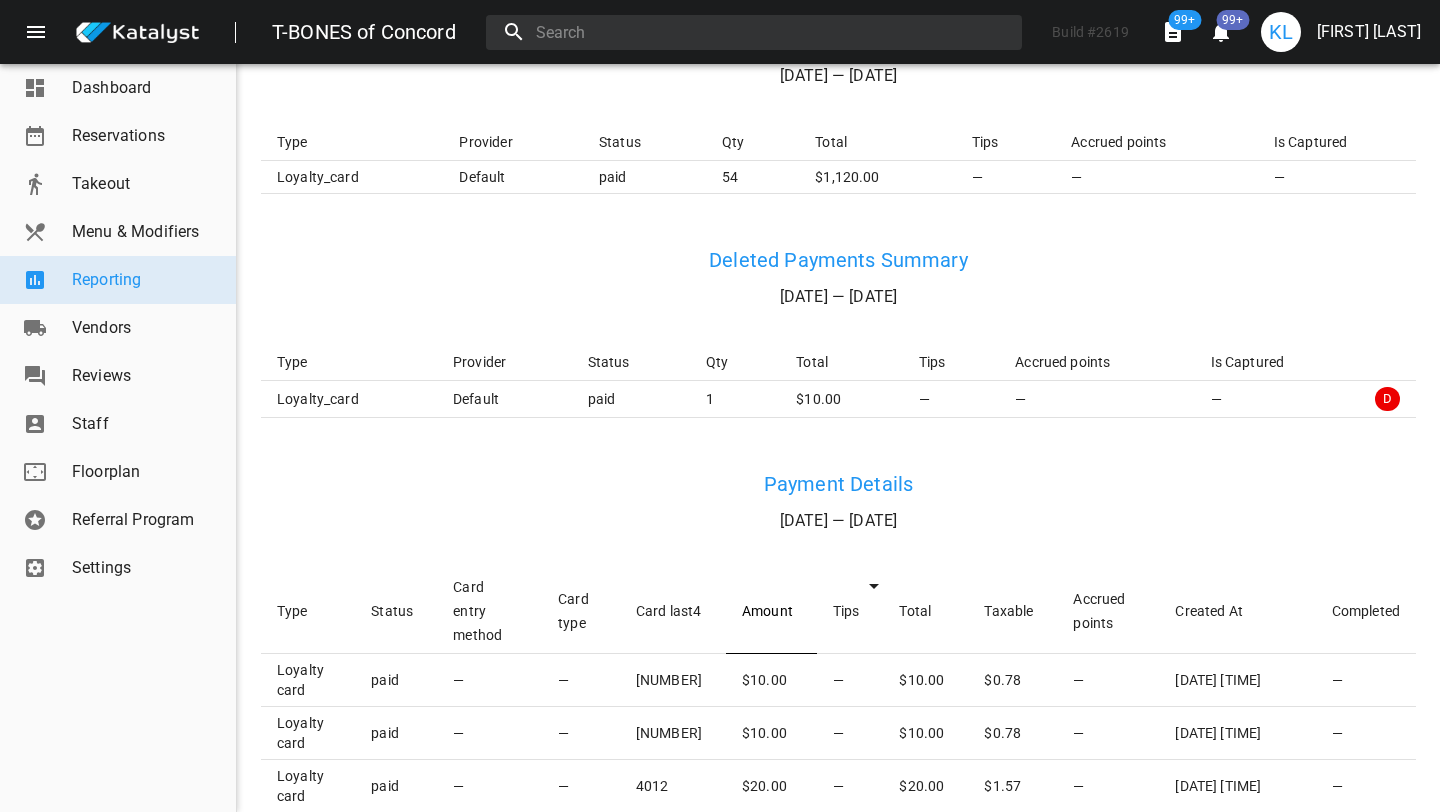 click on "Amount" at bounding box center (771, 611) 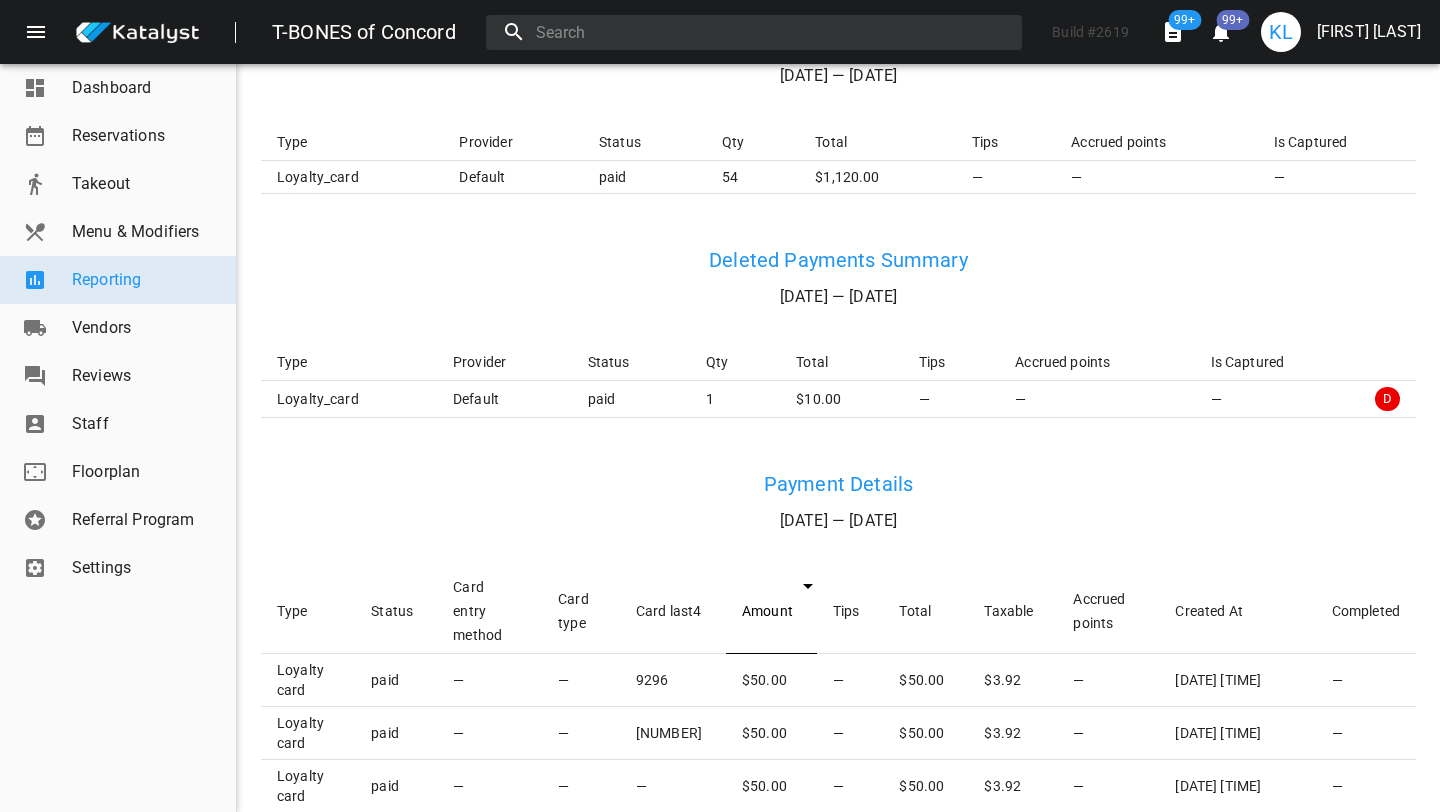 click on "Amount" at bounding box center (771, 611) 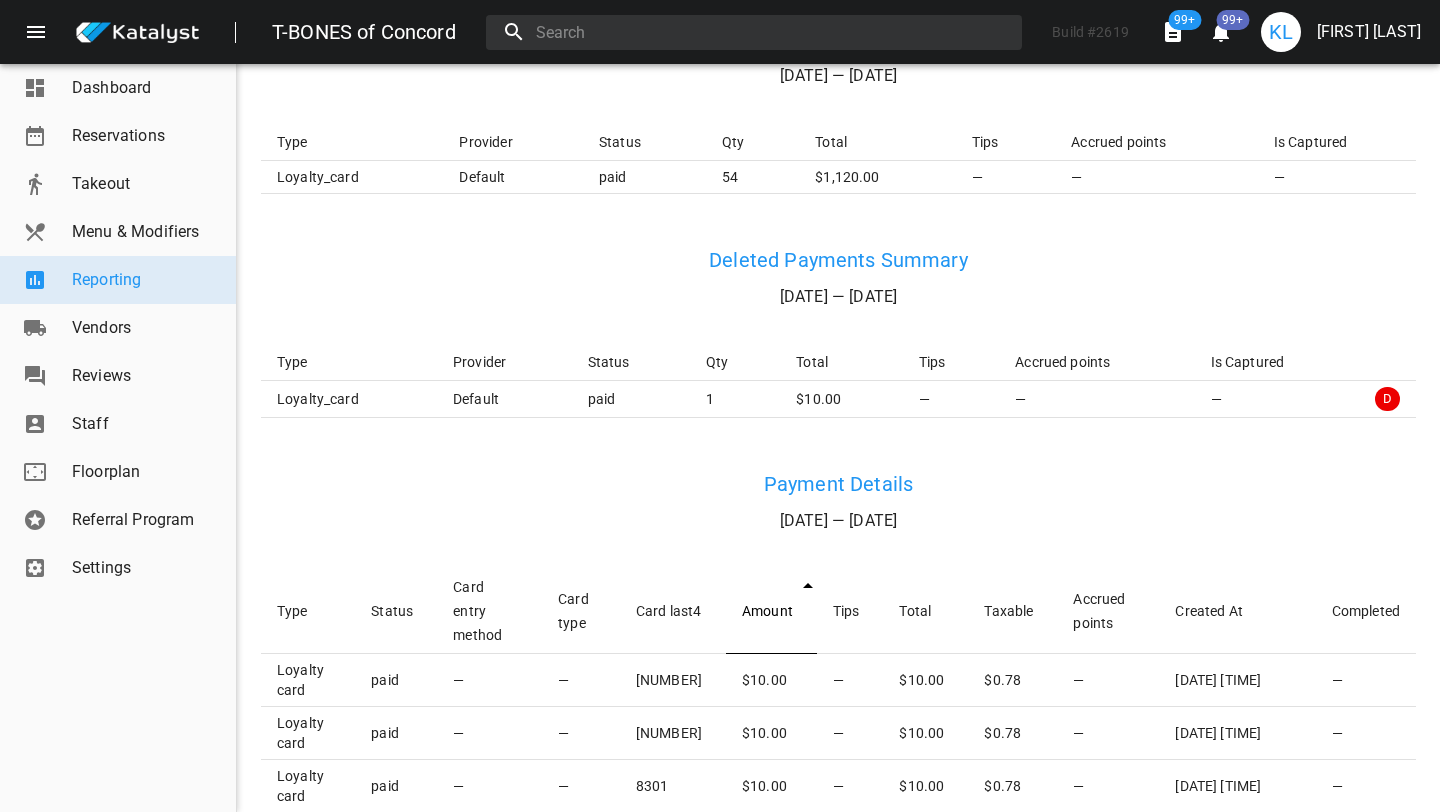 scroll, scrollTop: 0, scrollLeft: 0, axis: both 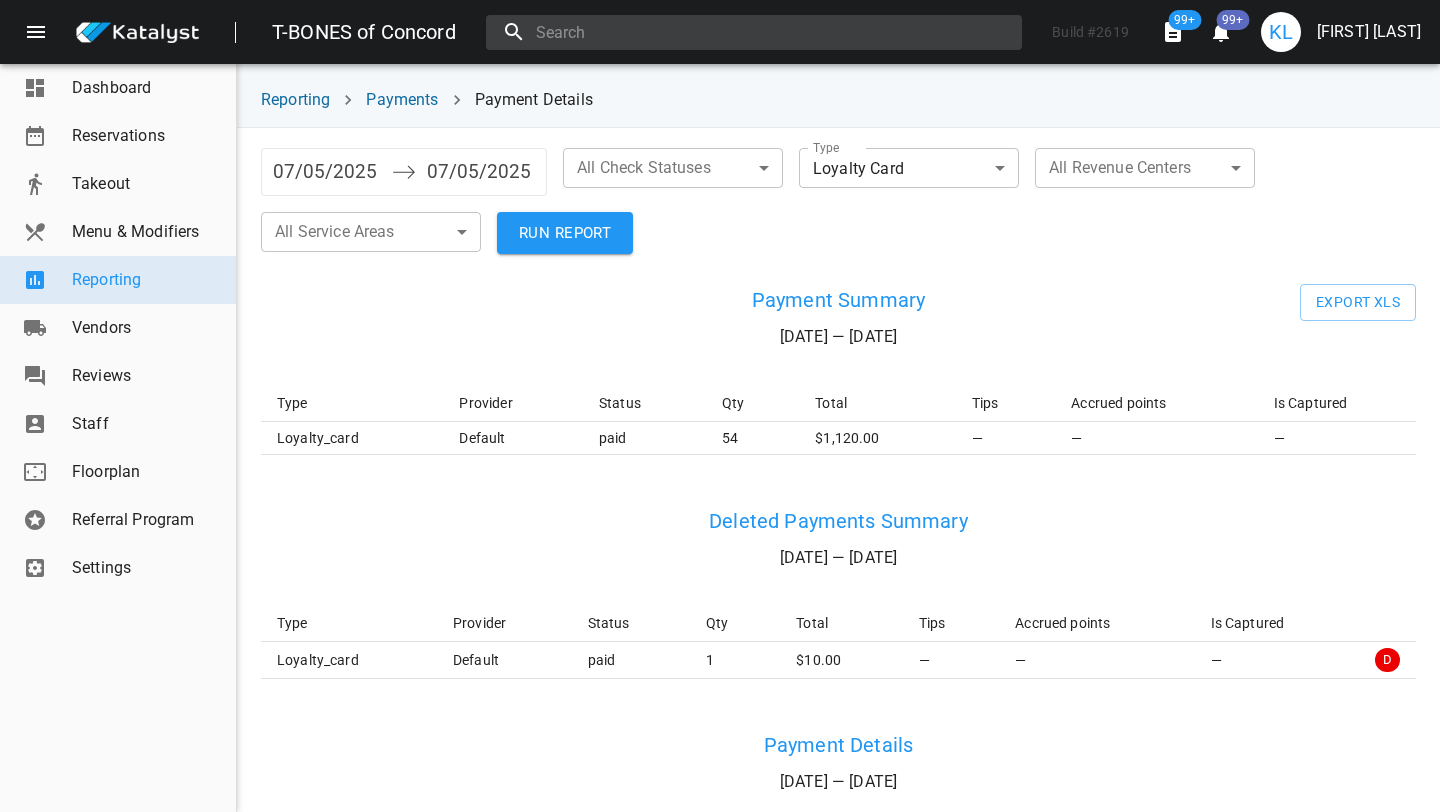 click at bounding box center (754, 32) 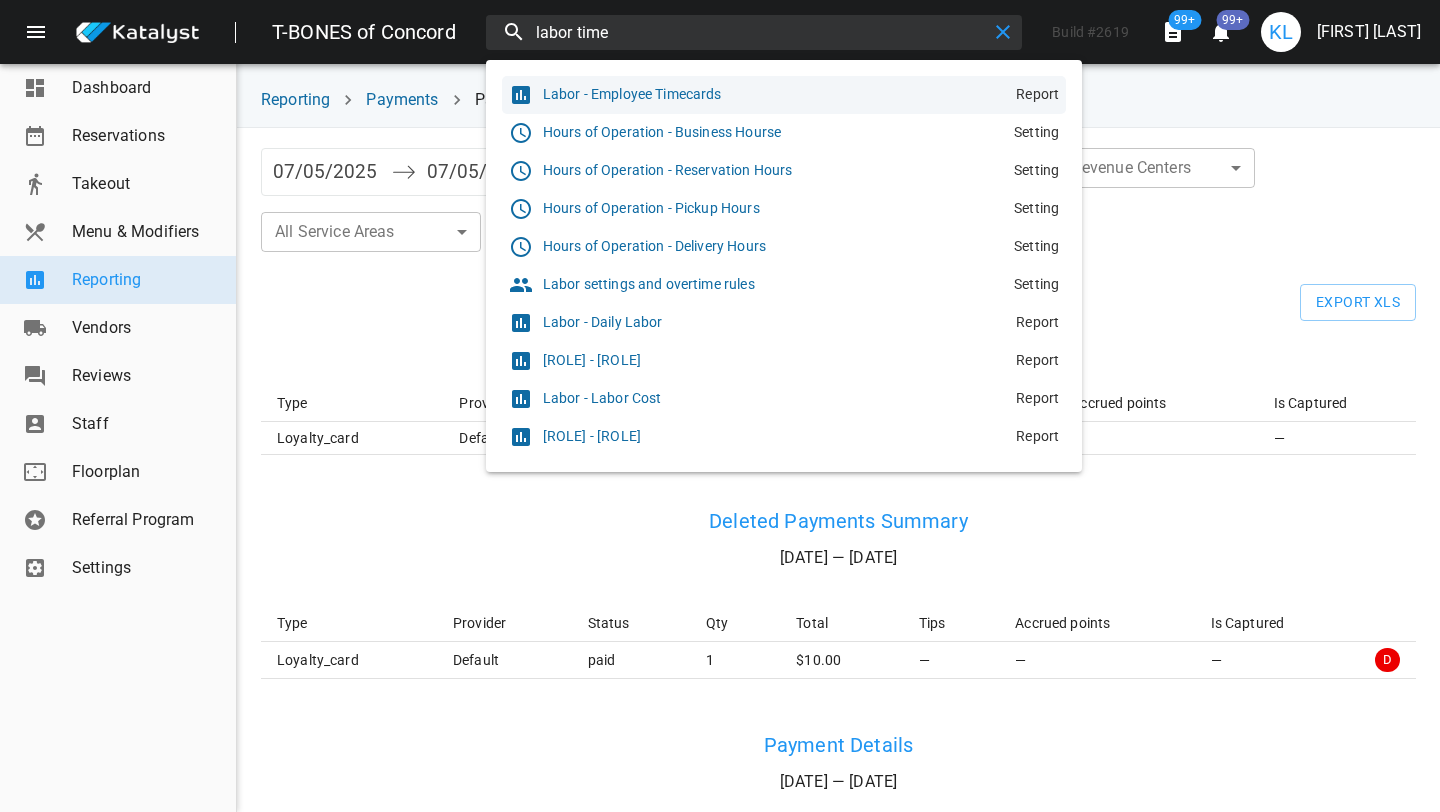 click on "Labor - Employee Timecards" at bounding box center (763, 95) 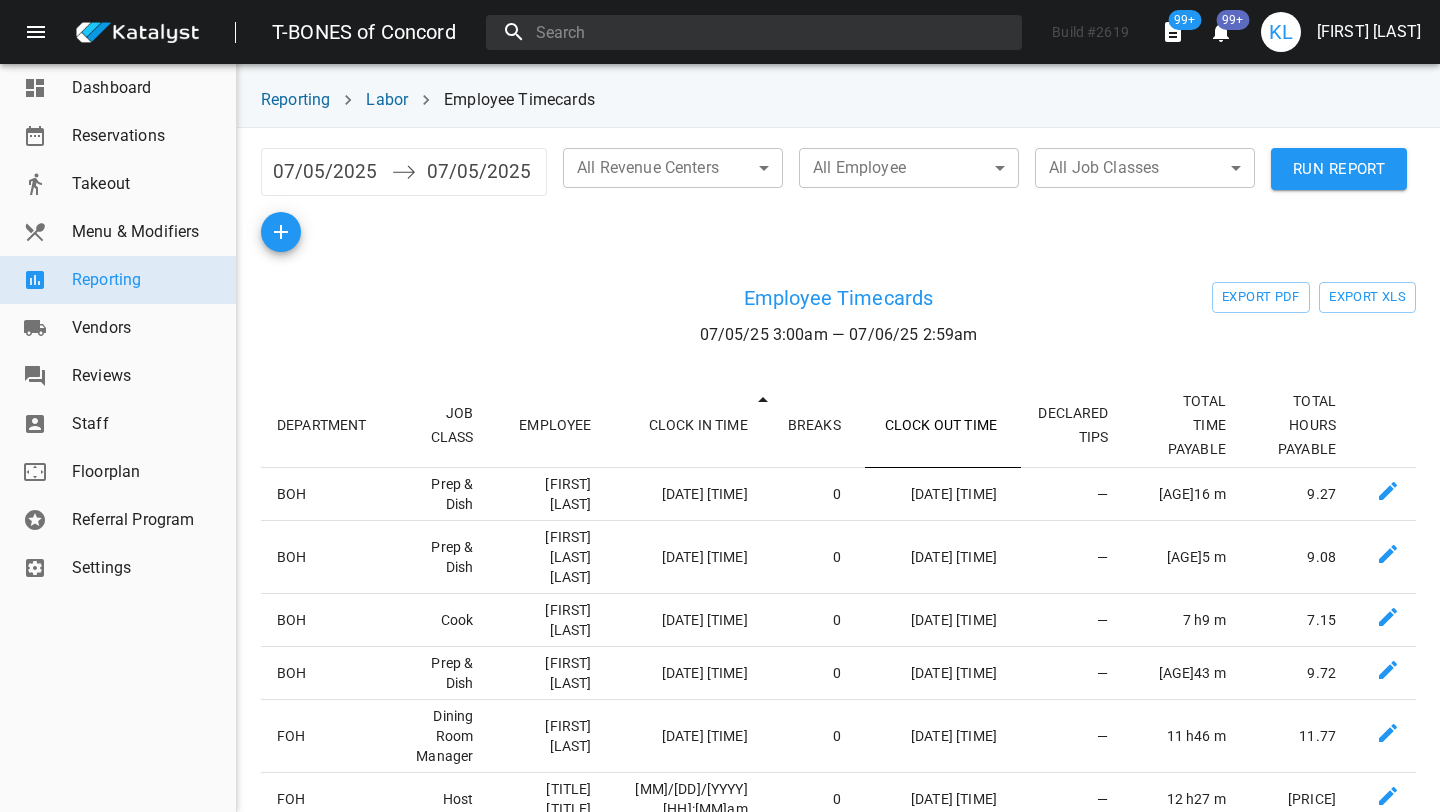 click on "CLOCK OUT TIME" at bounding box center (943, 425) 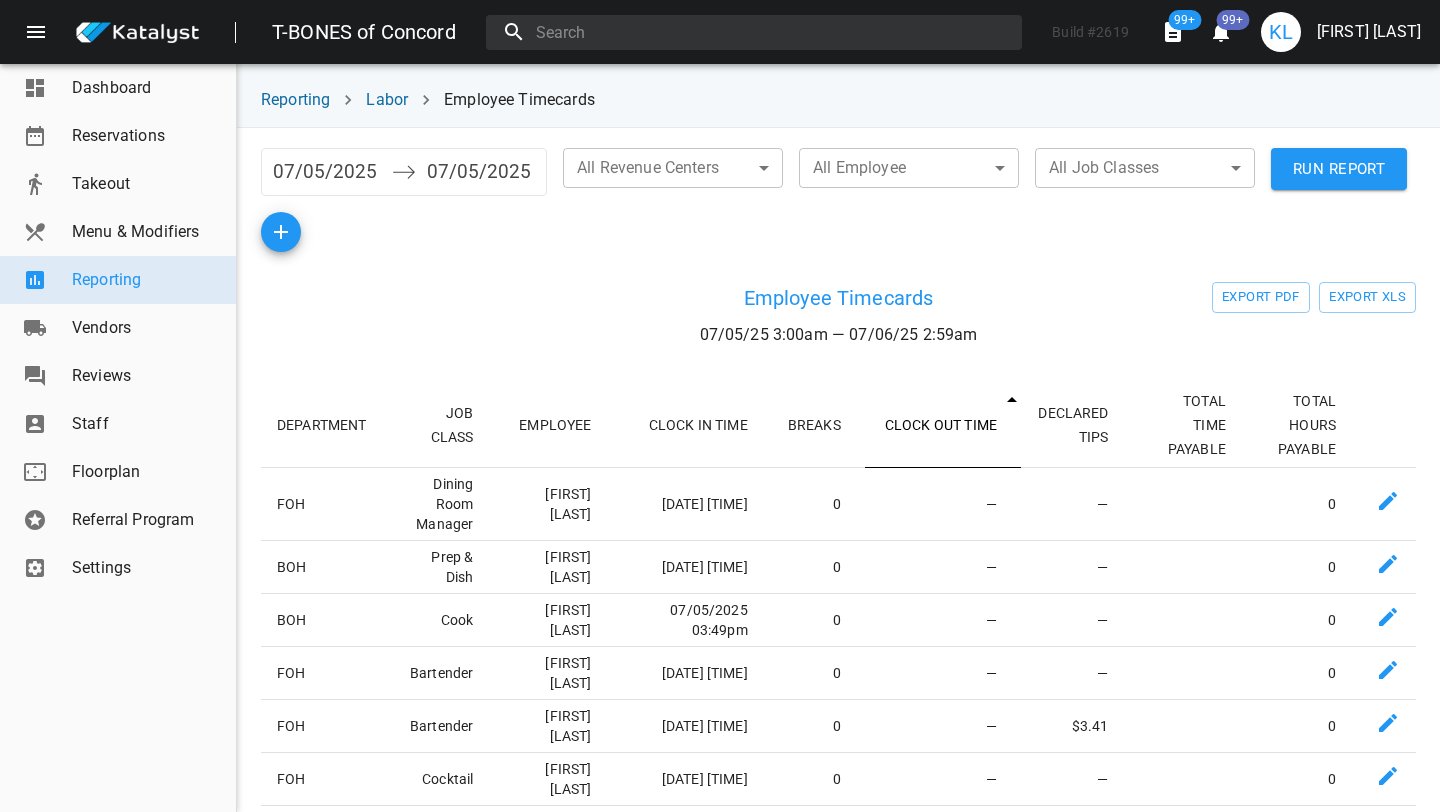click on "CLOCK OUT TIME" at bounding box center [943, 425] 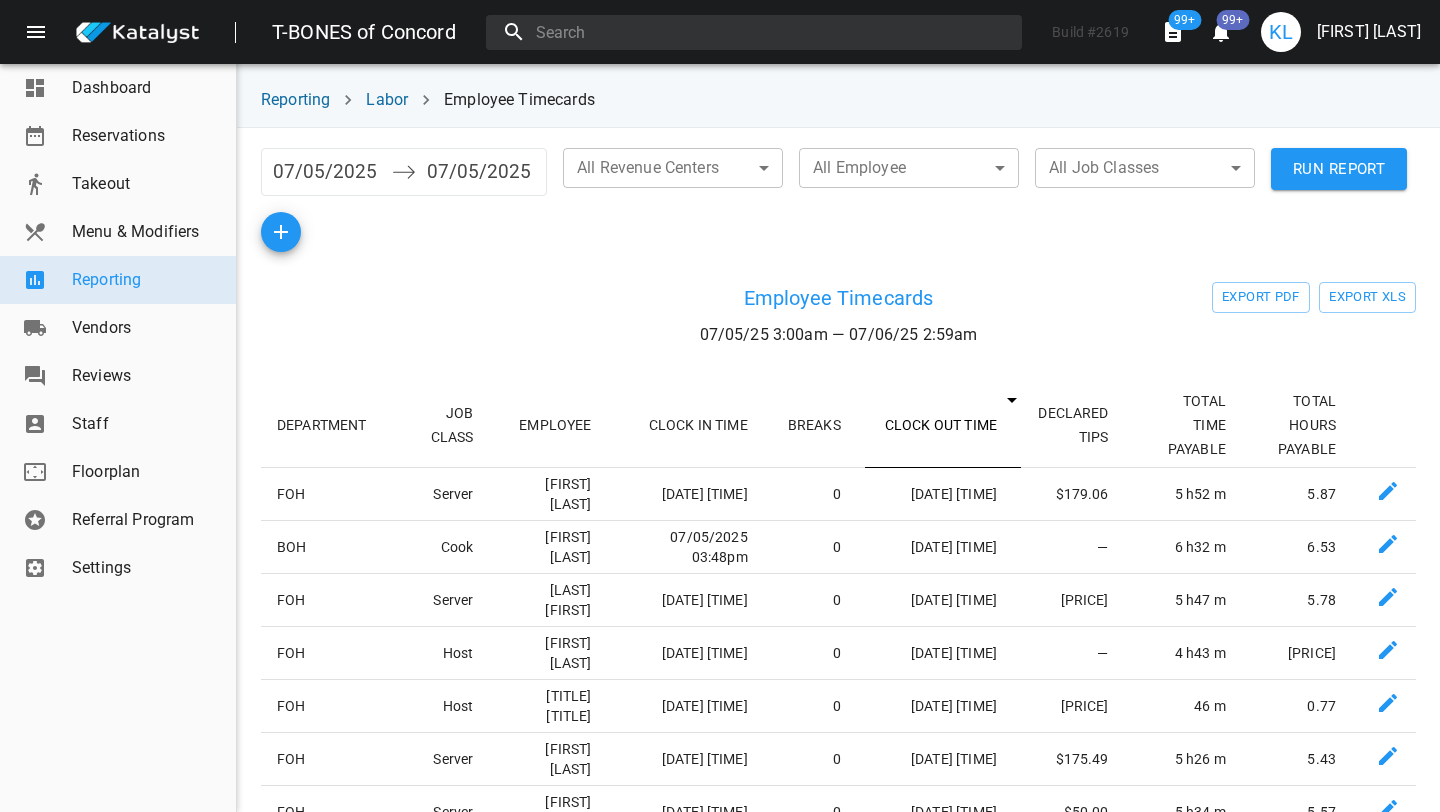 click on "CLOCK OUT TIME" at bounding box center [943, 425] 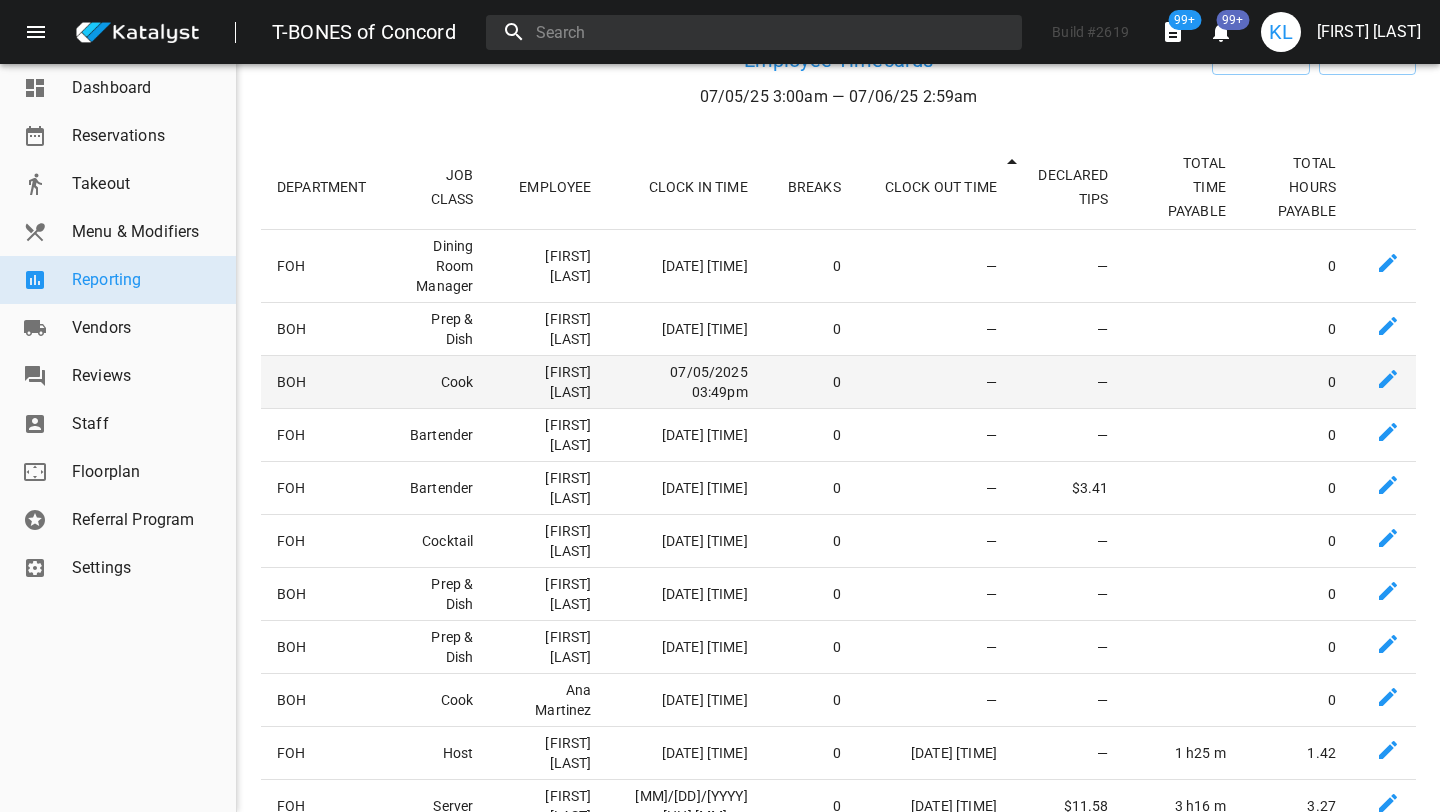 scroll, scrollTop: 240, scrollLeft: 0, axis: vertical 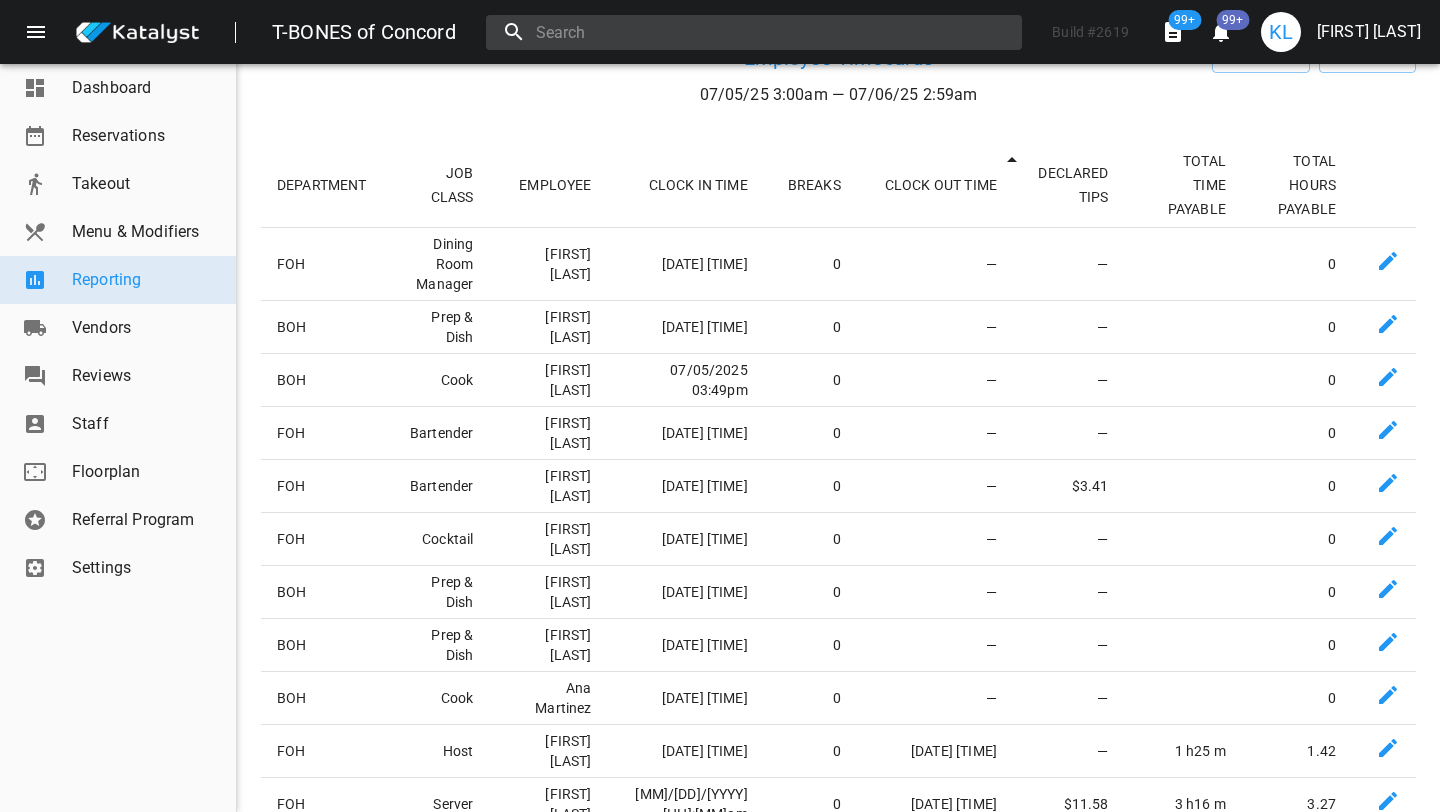 click at bounding box center (754, 32) 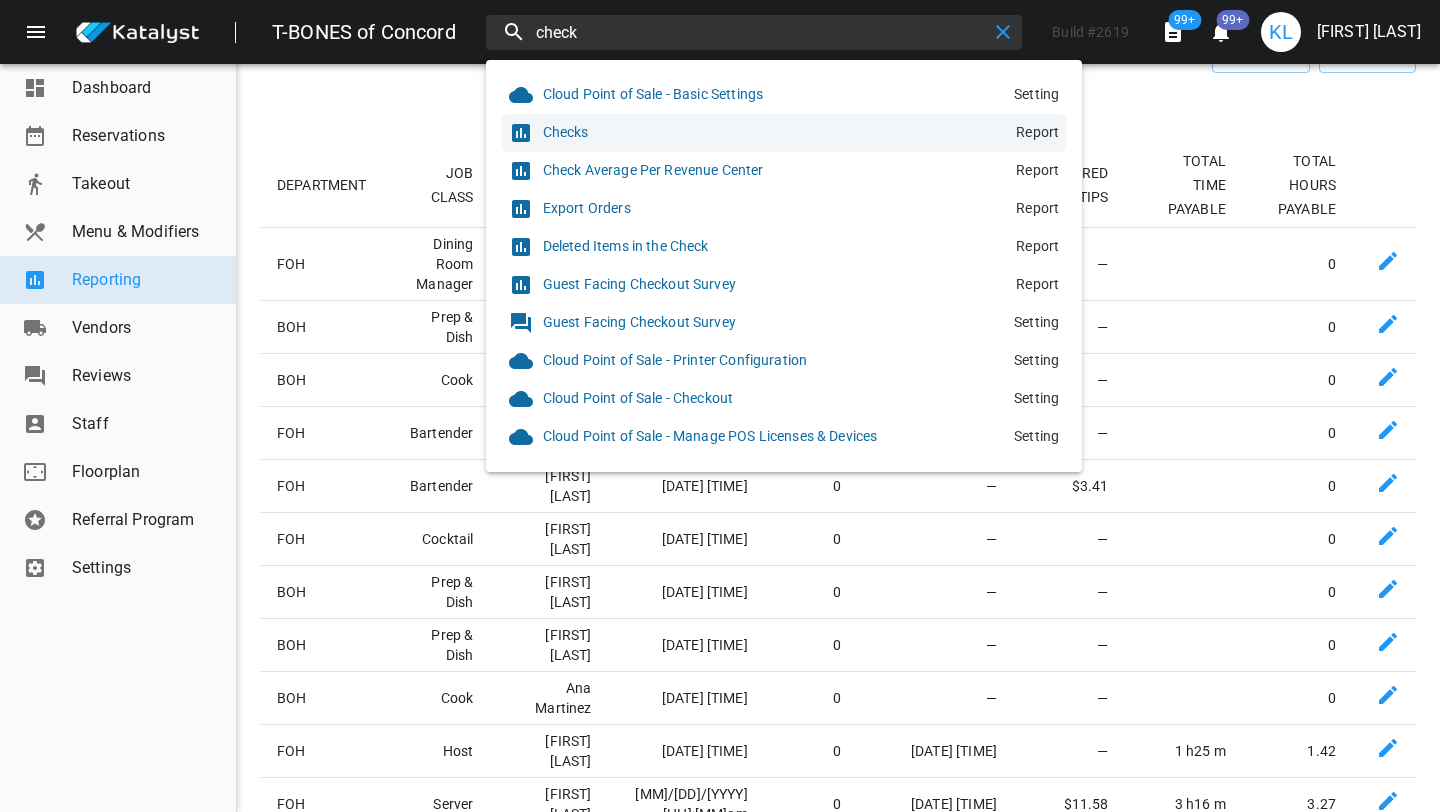 type on "check" 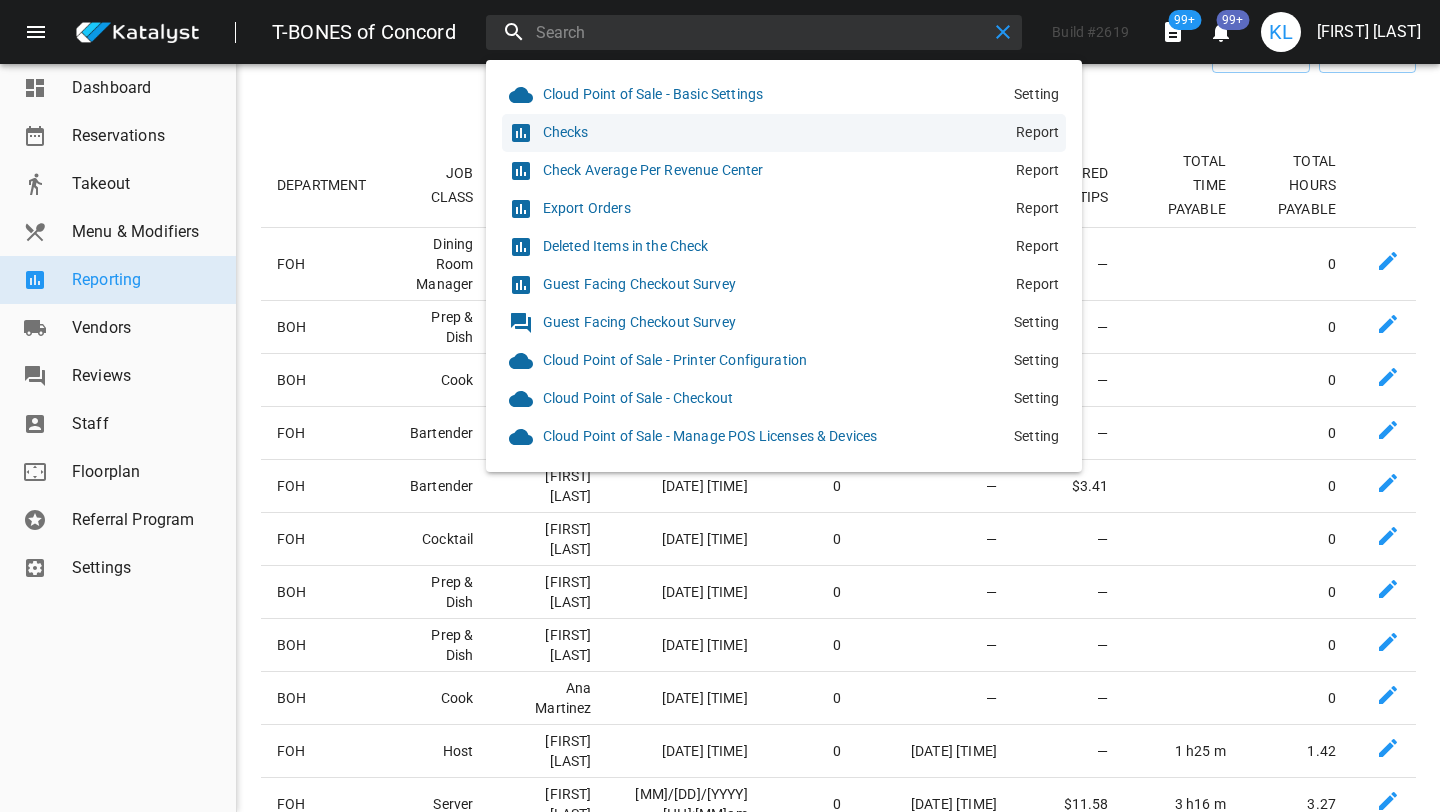 scroll, scrollTop: 0, scrollLeft: 0, axis: both 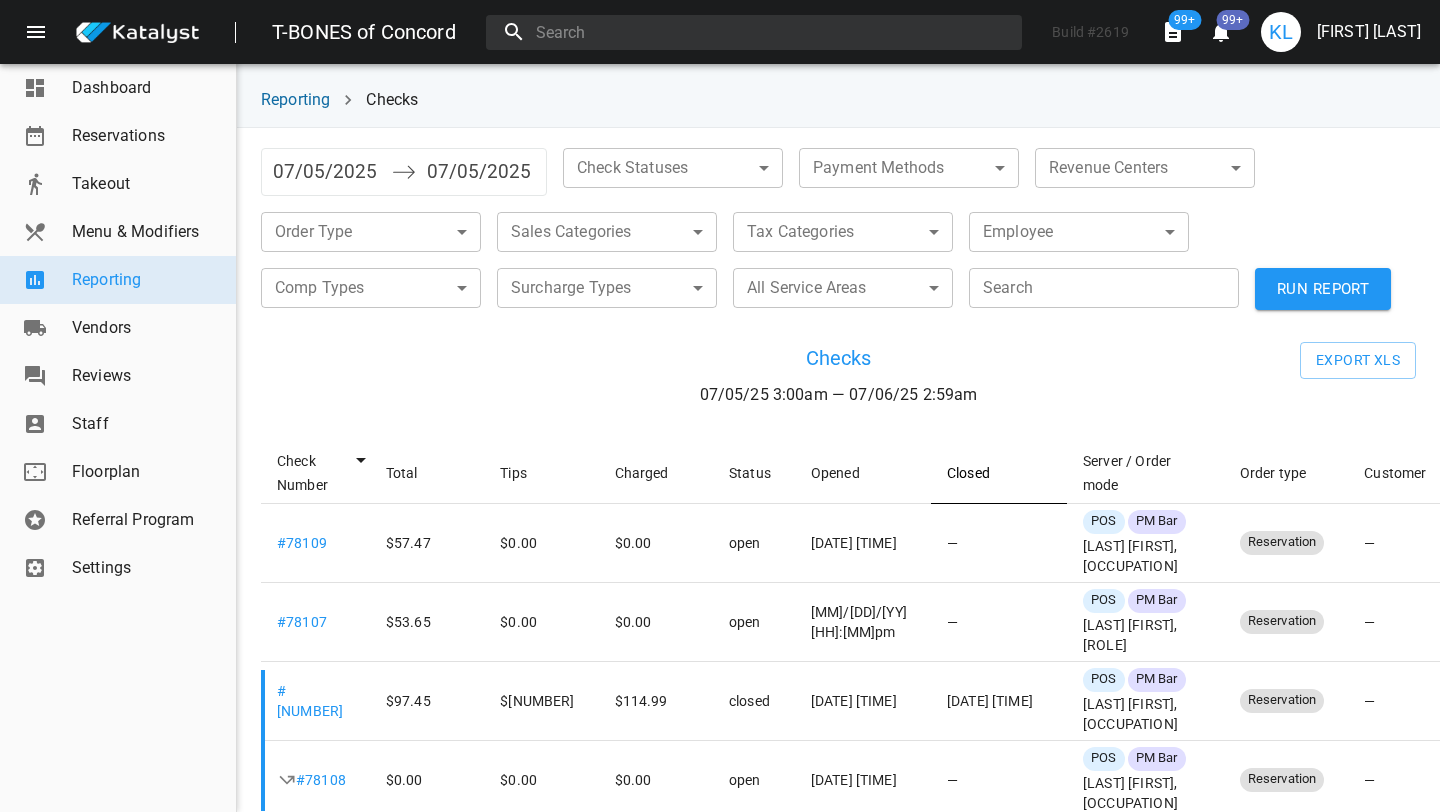 click on "Closed" at bounding box center (999, 473) 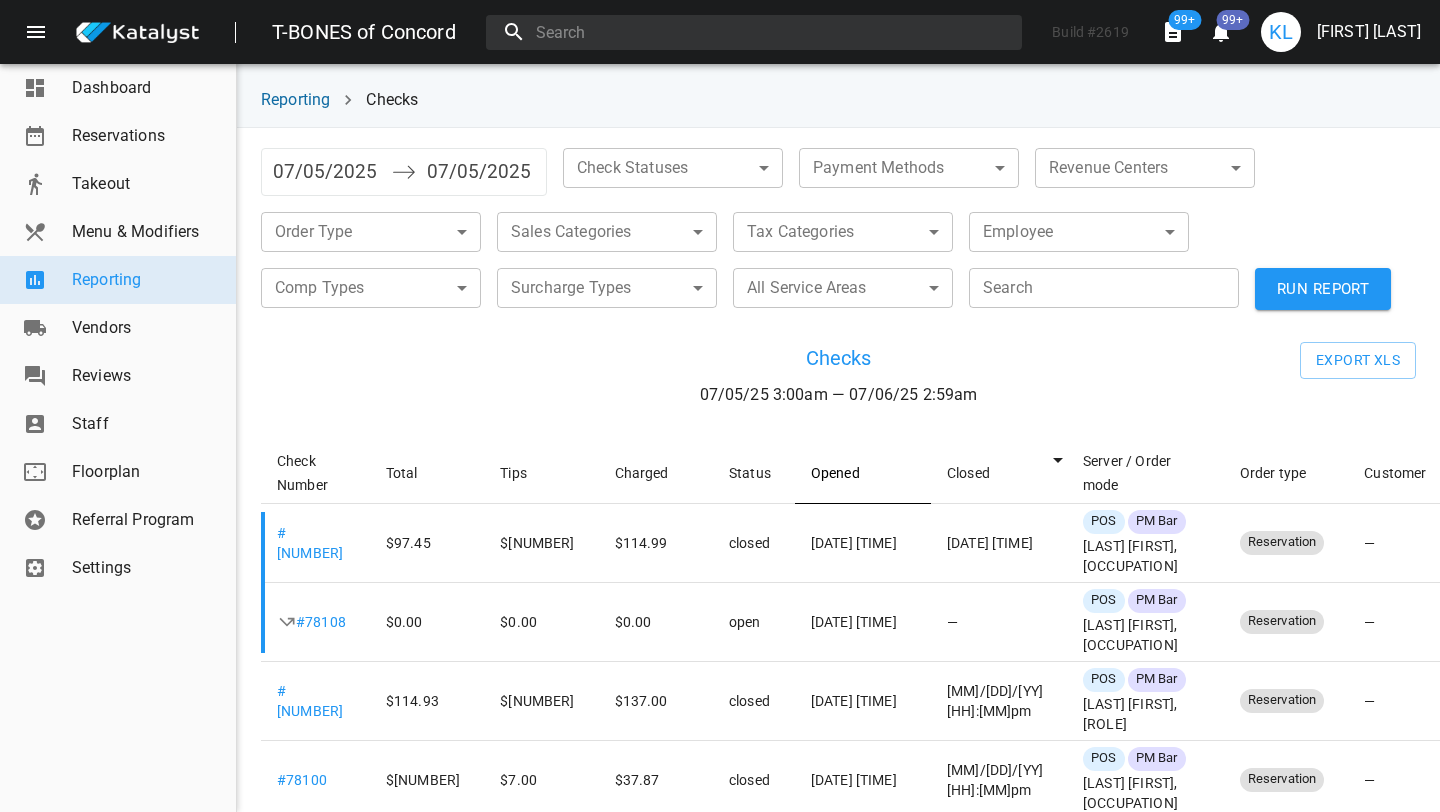 click on "Opened" at bounding box center [863, 473] 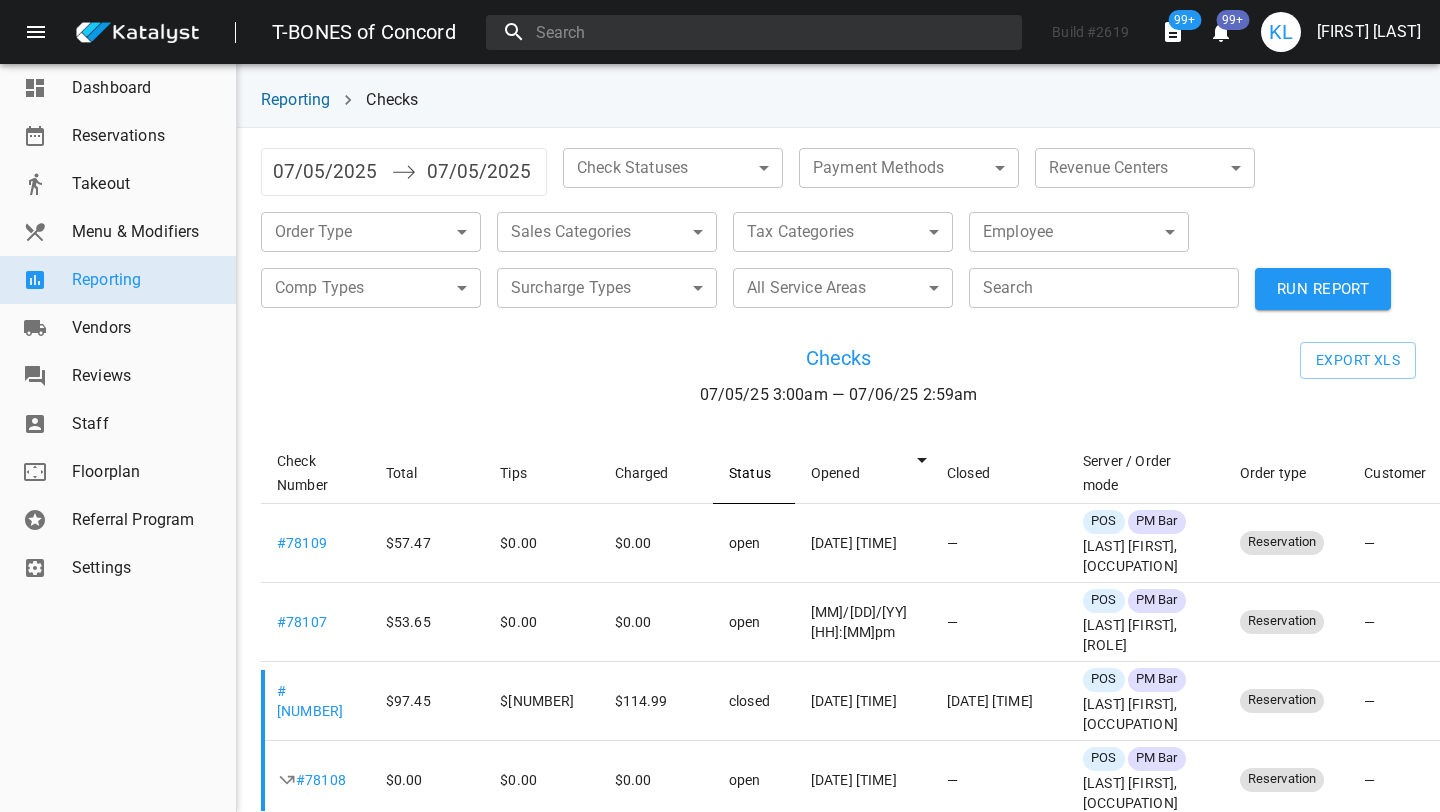 click on "Status" at bounding box center [754, 473] 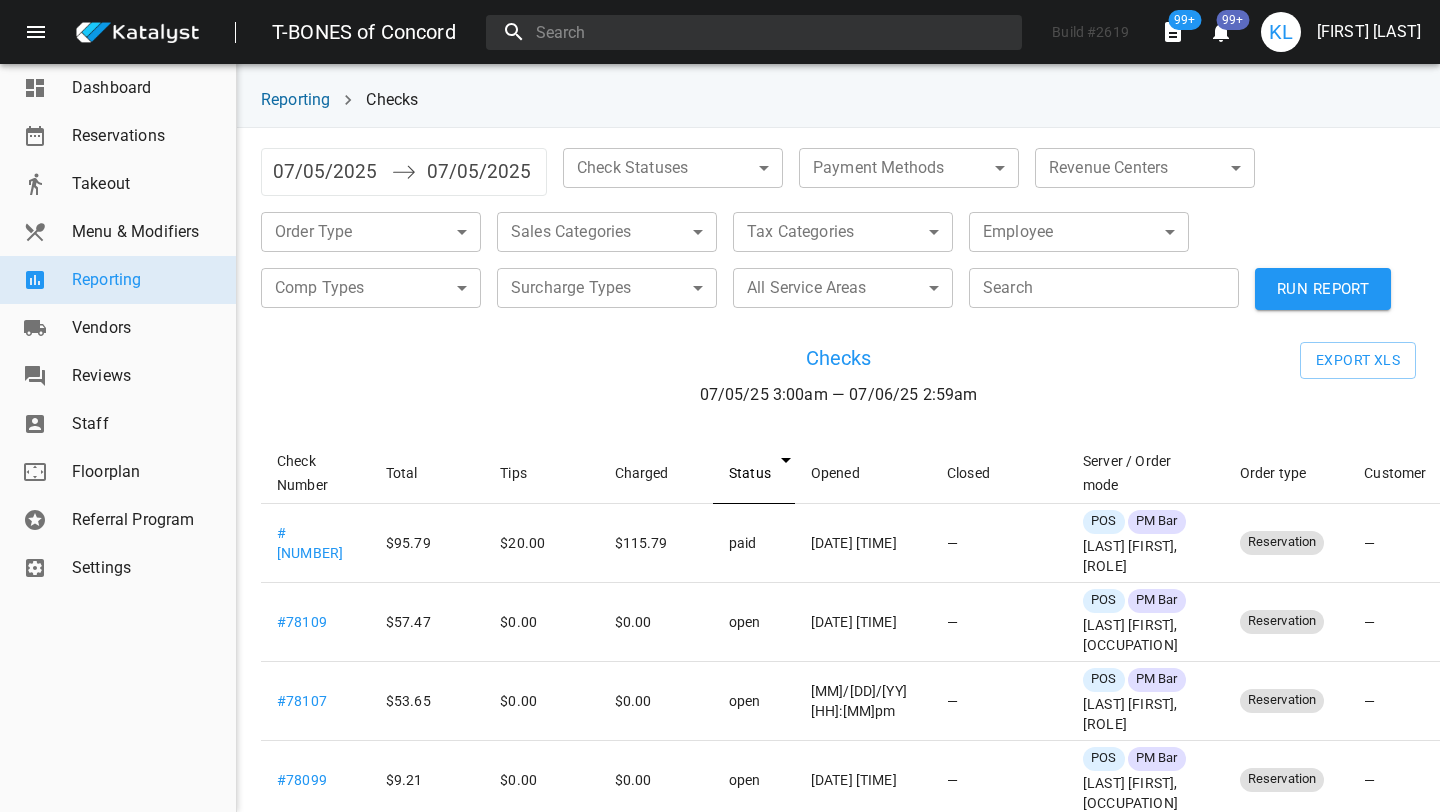 click on "Status" at bounding box center (754, 473) 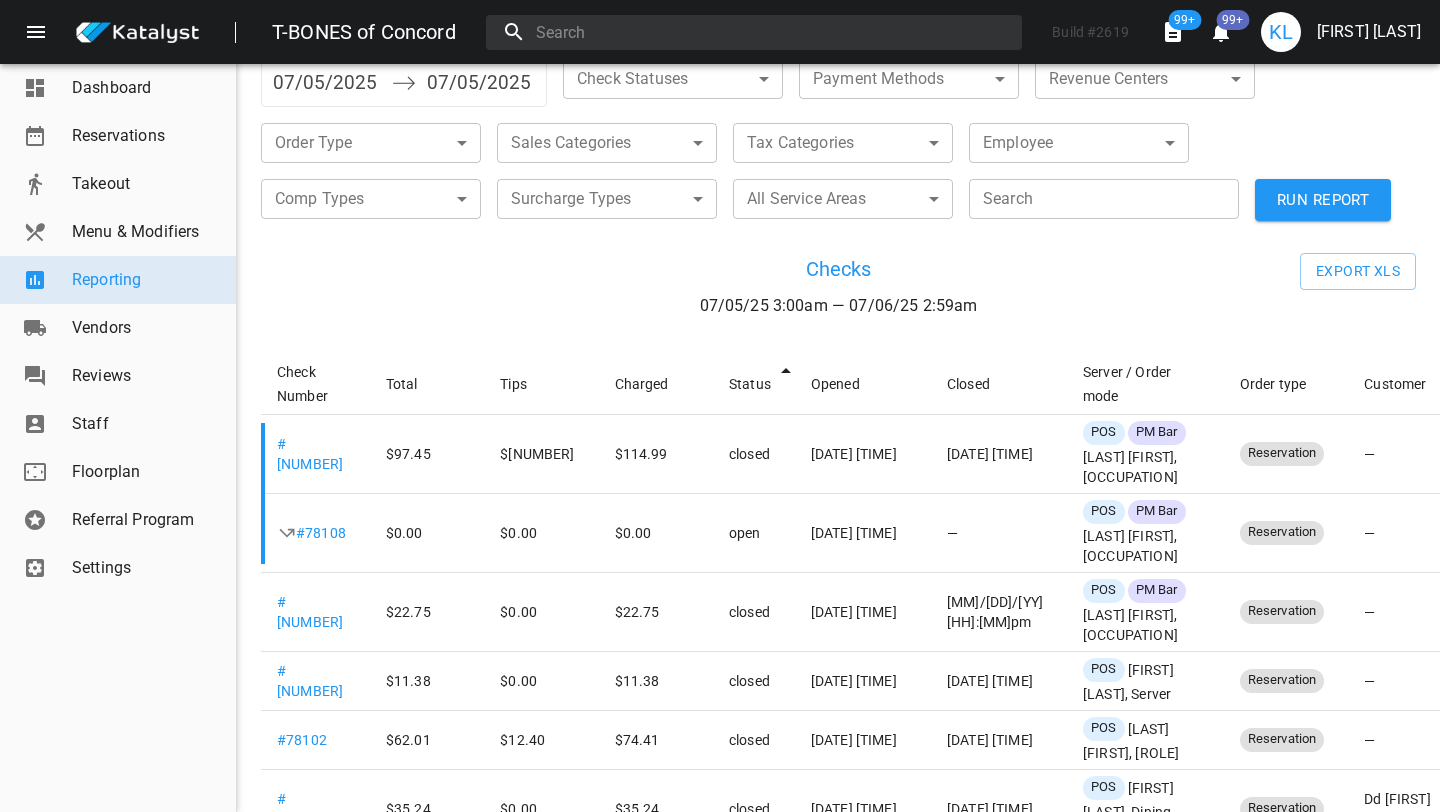 scroll, scrollTop: 91, scrollLeft: 0, axis: vertical 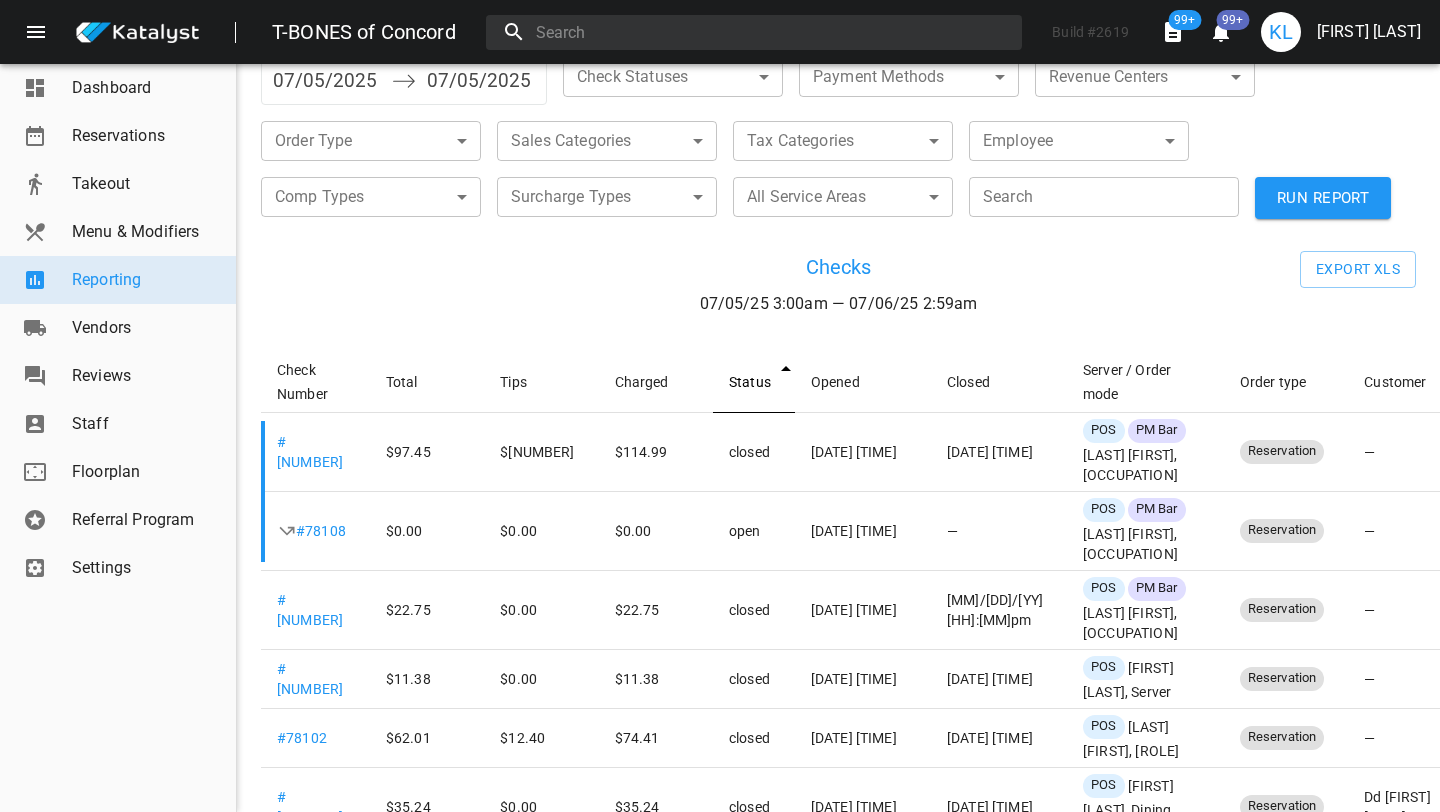 click on "Status" at bounding box center [754, 382] 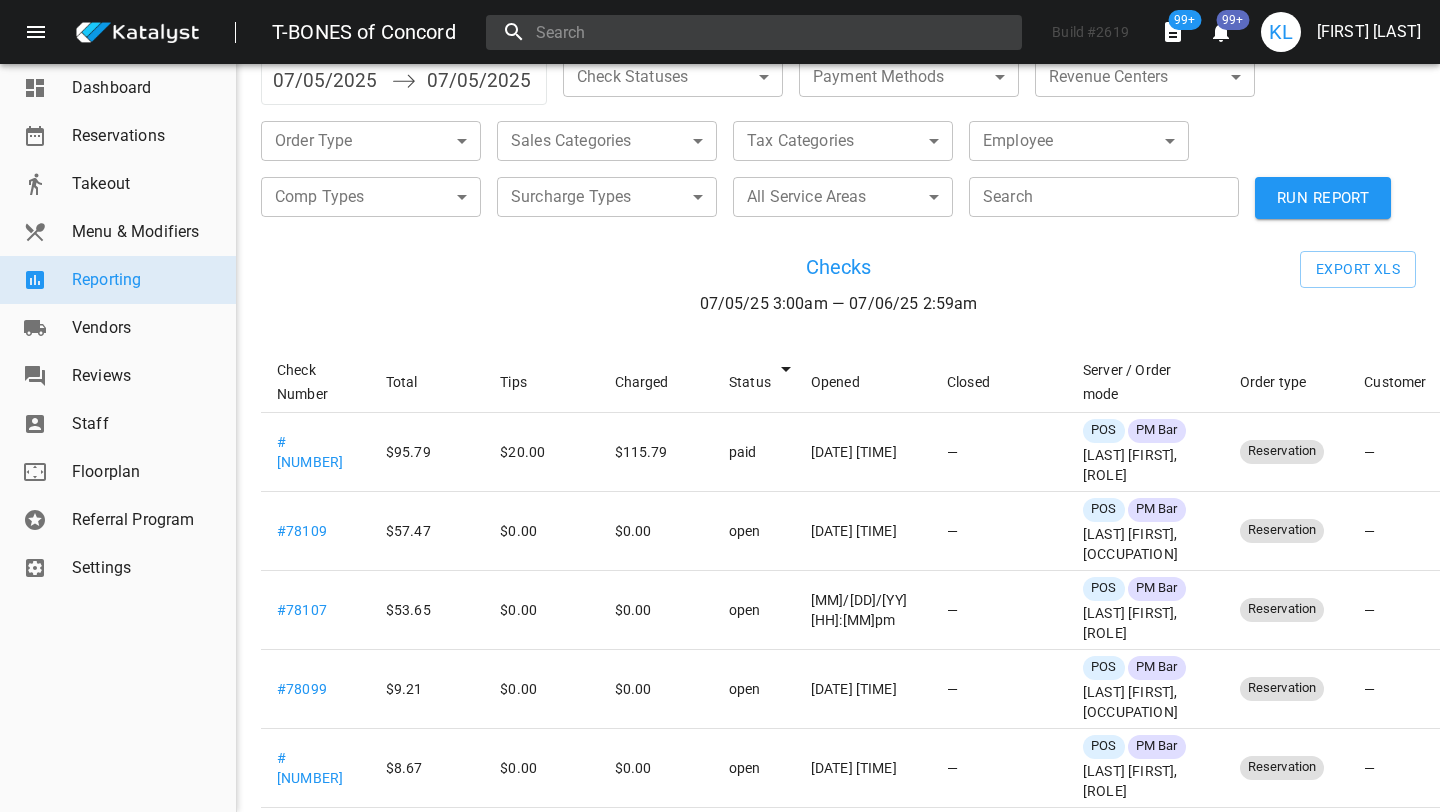 click at bounding box center [754, 32] 